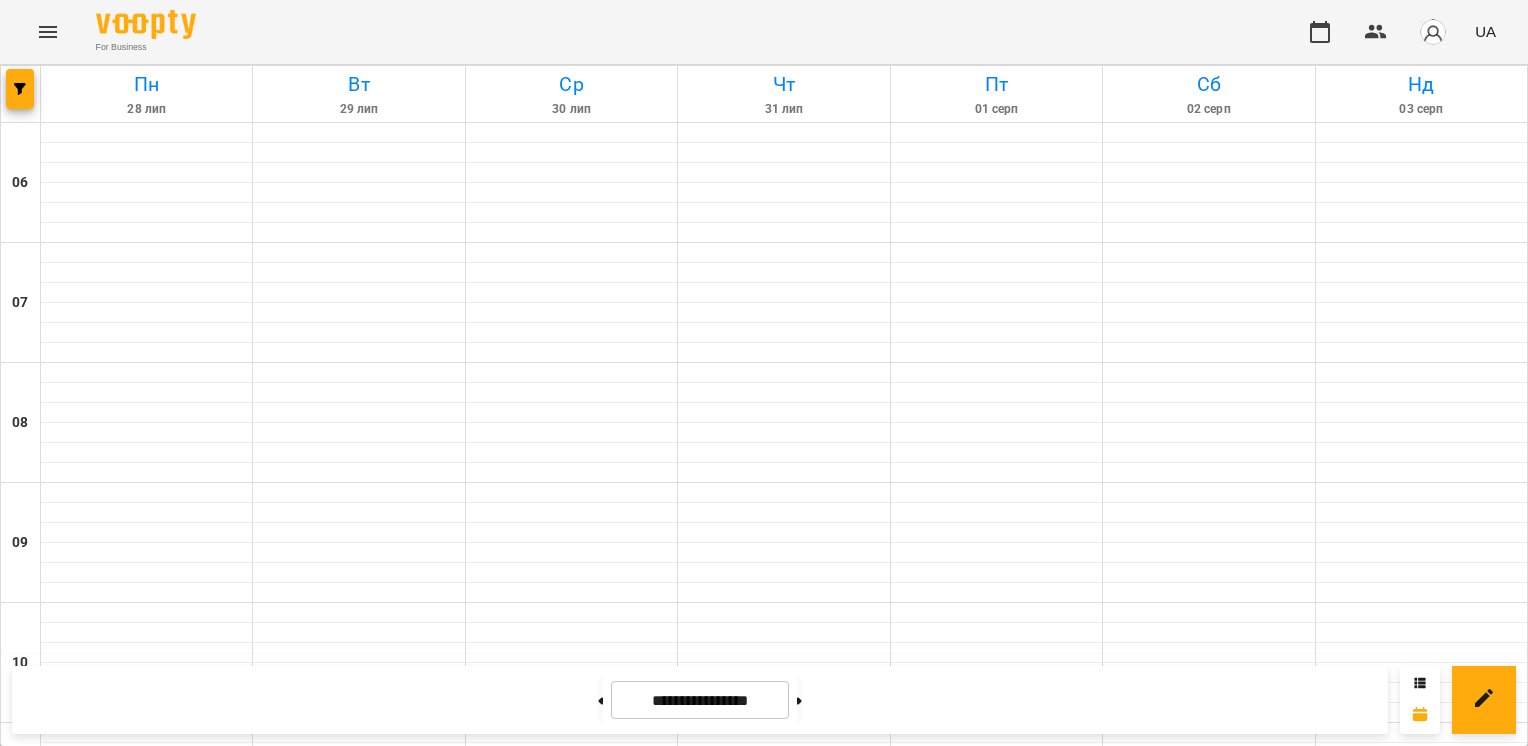 scroll, scrollTop: 0, scrollLeft: 0, axis: both 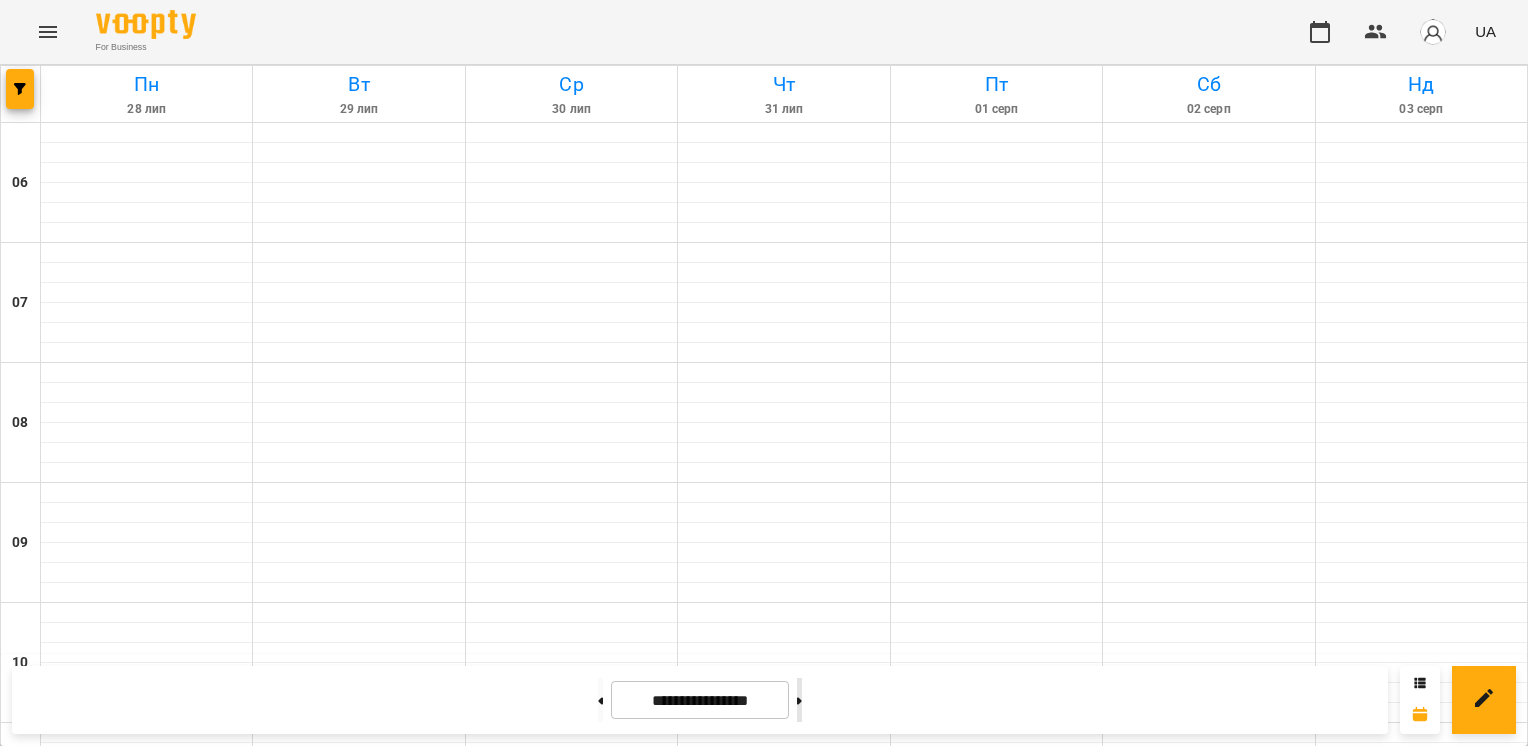 click at bounding box center (799, 700) 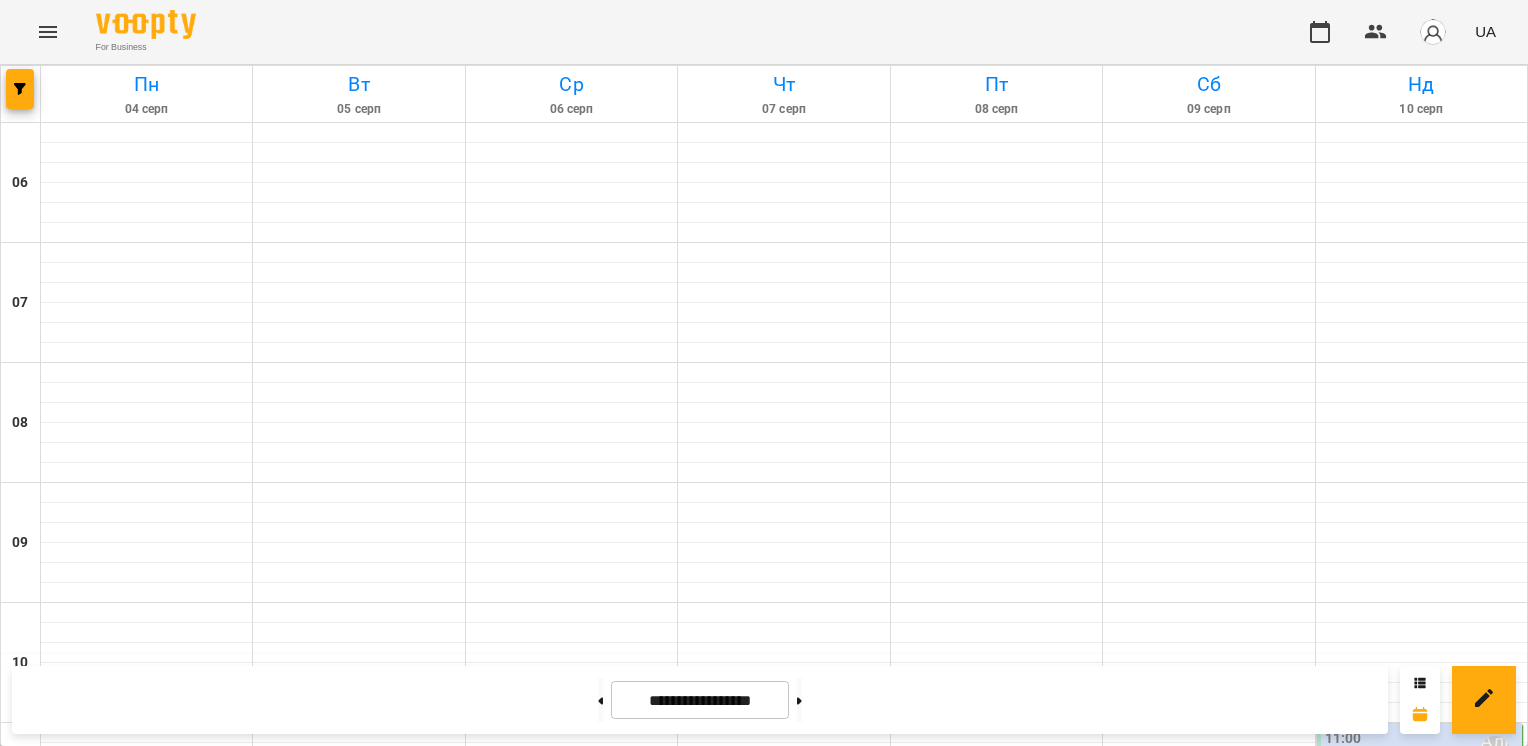 scroll, scrollTop: 997, scrollLeft: 0, axis: vertical 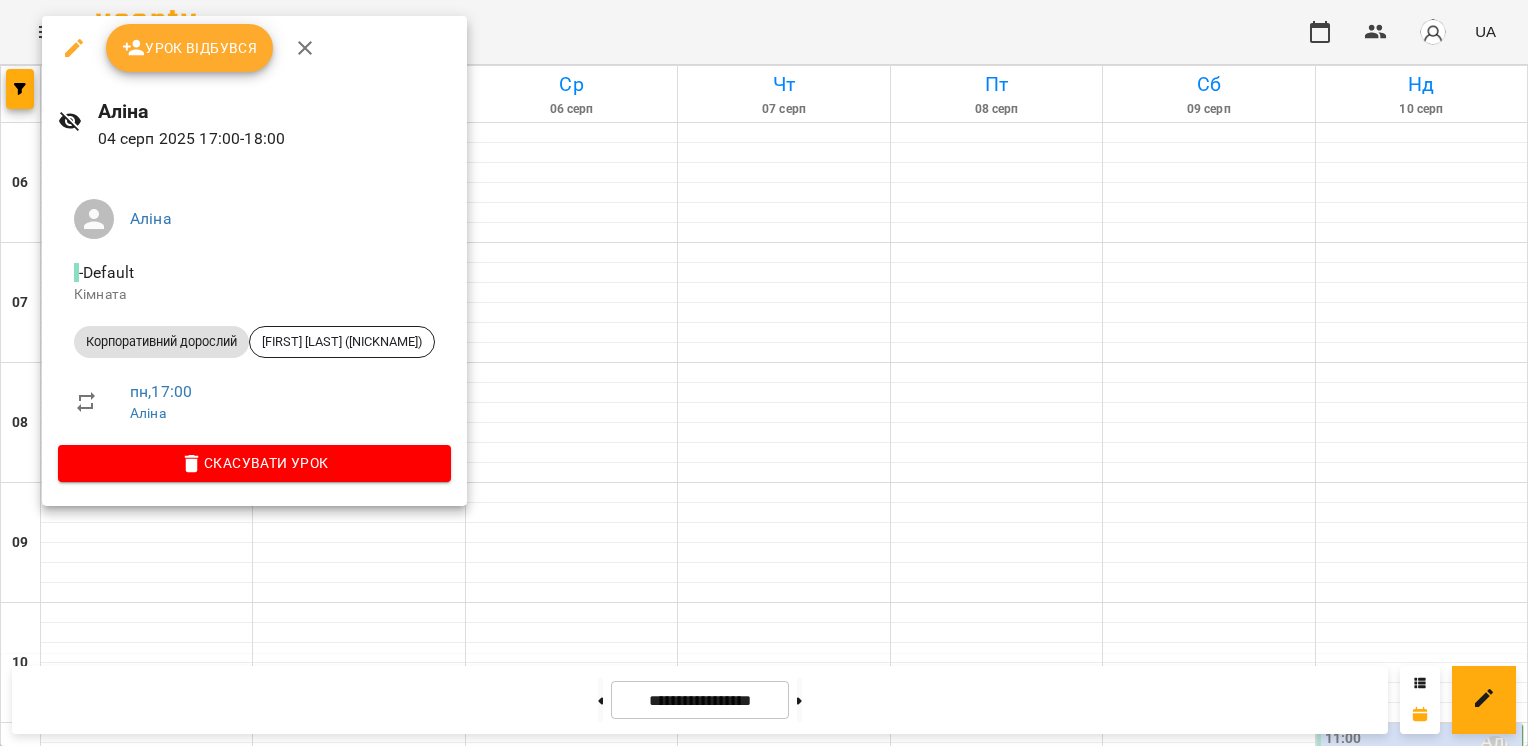 click at bounding box center (74, 48) 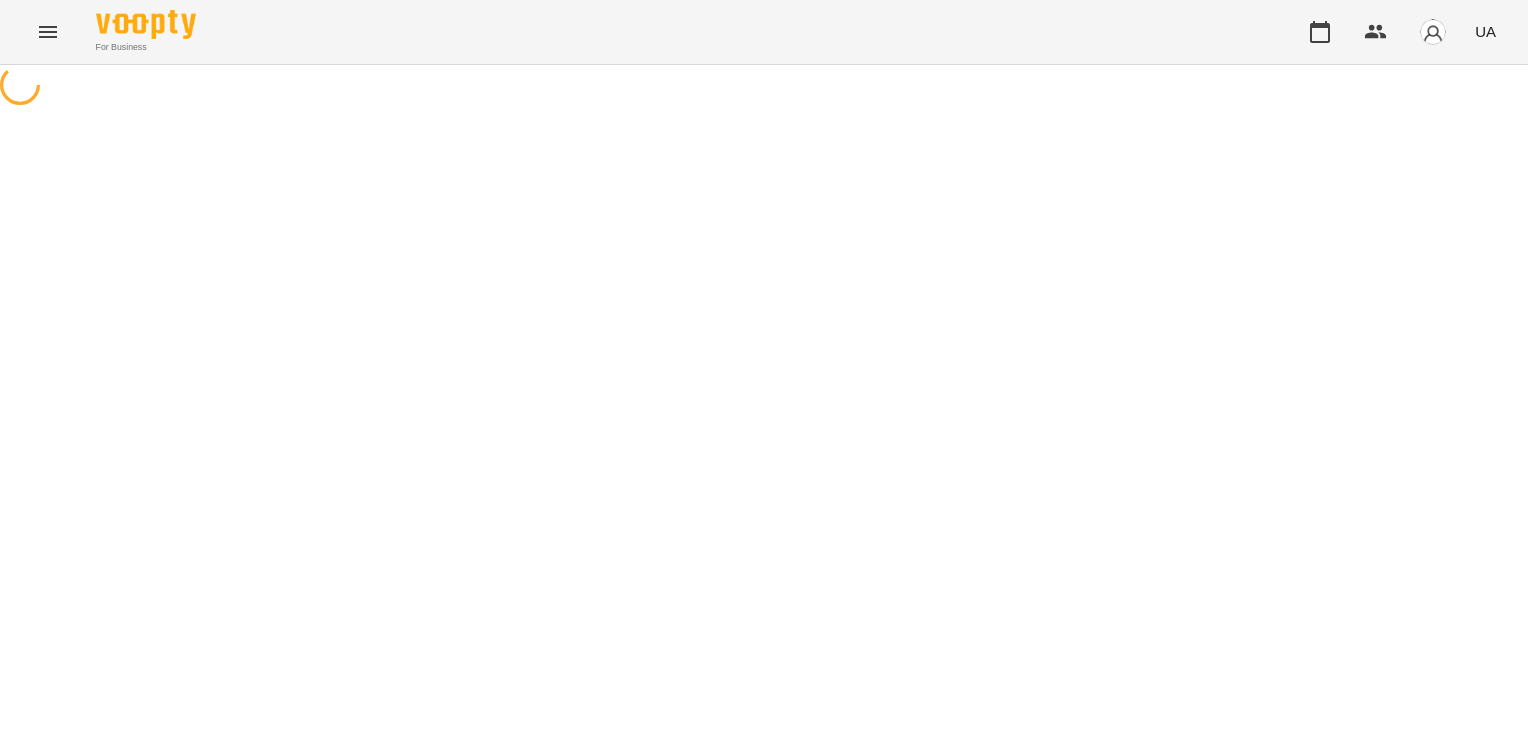 select on "**********" 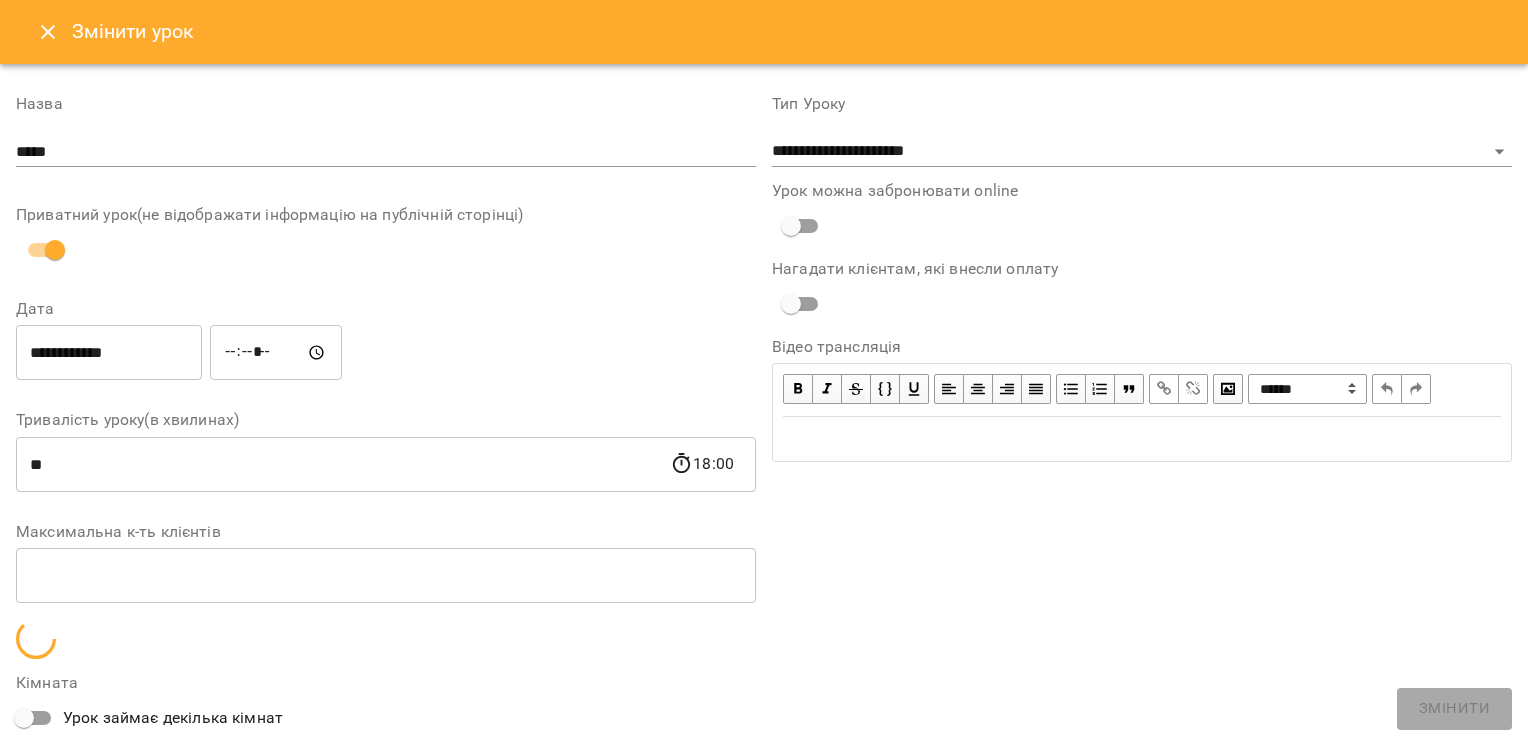 scroll, scrollTop: 0, scrollLeft: 0, axis: both 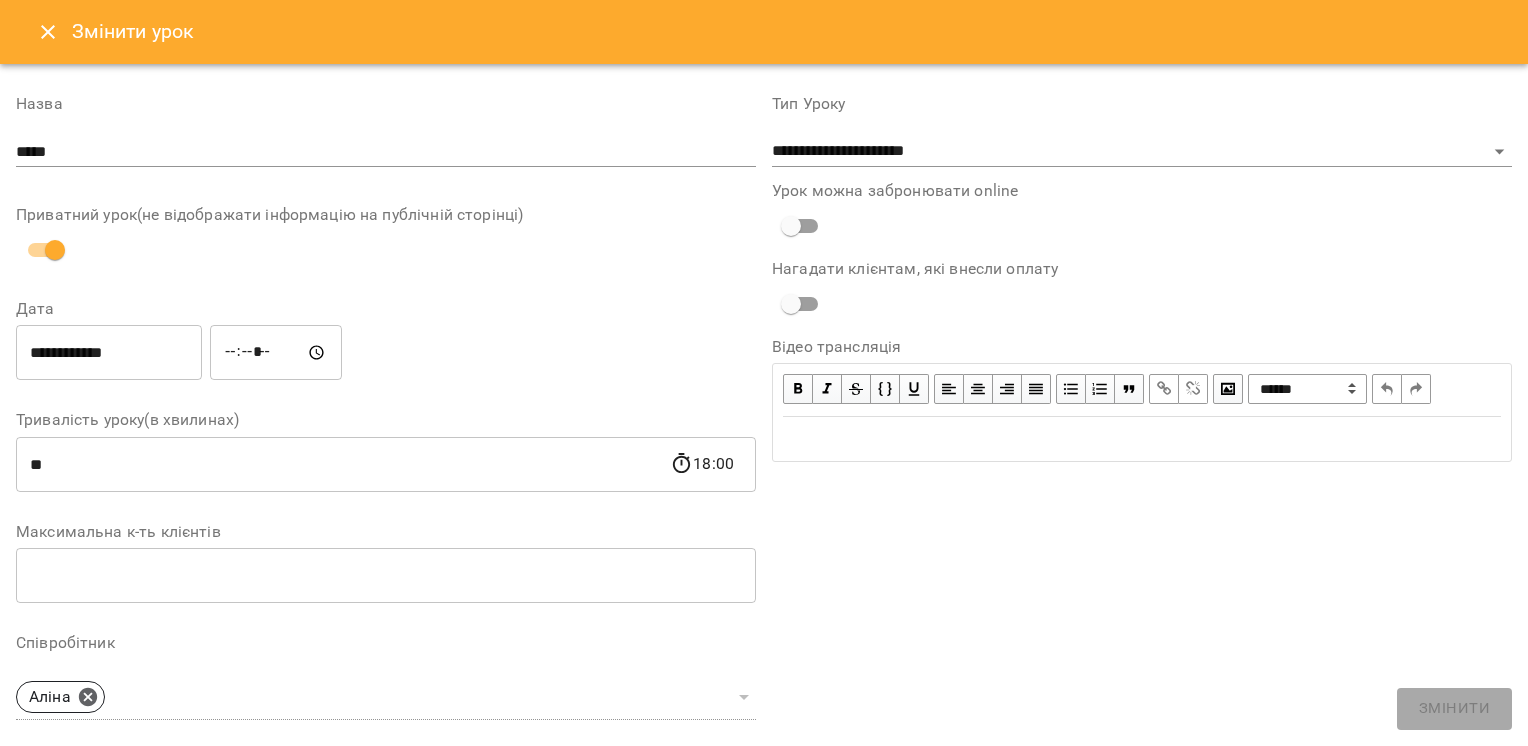 click on "**********" at bounding box center [109, 353] 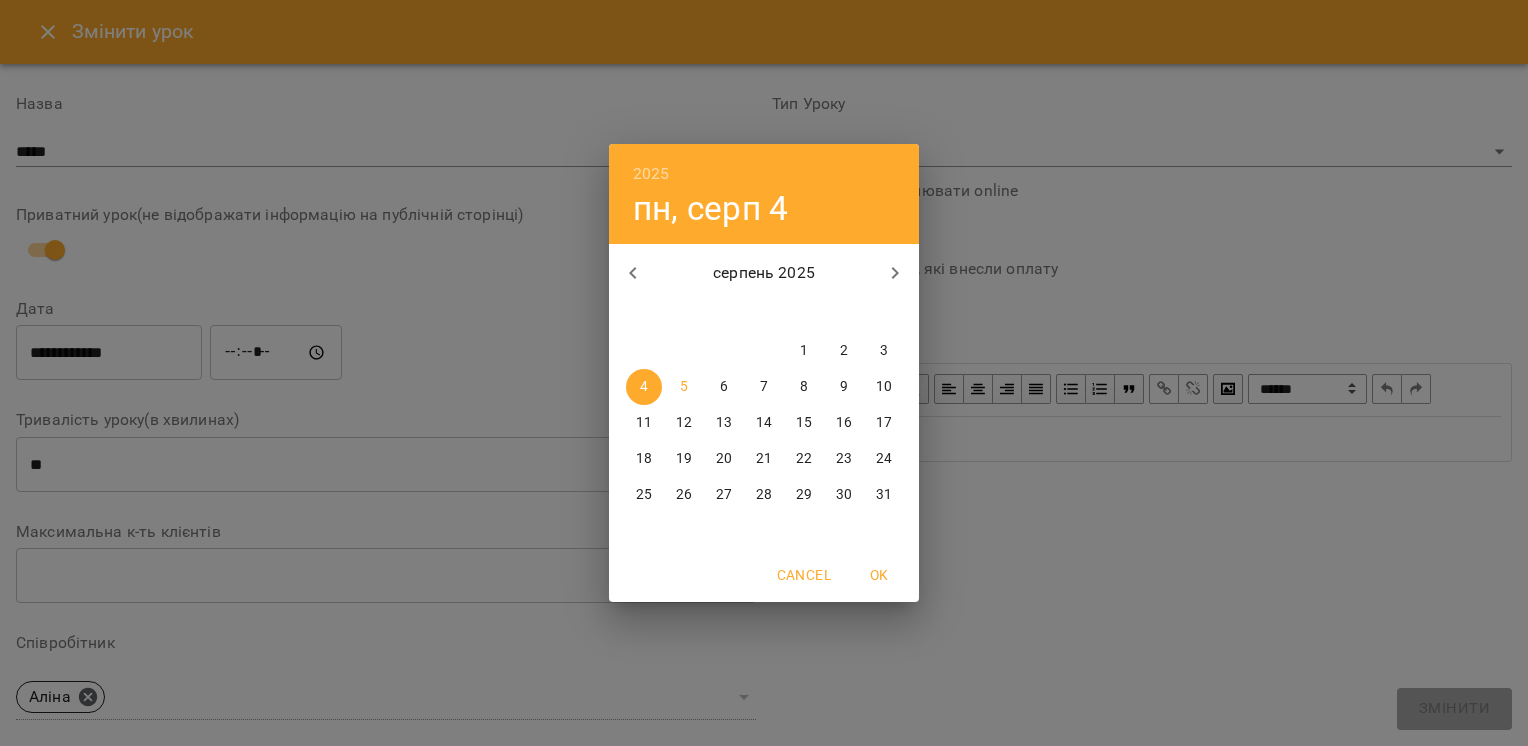 click on "5" at bounding box center [684, 387] 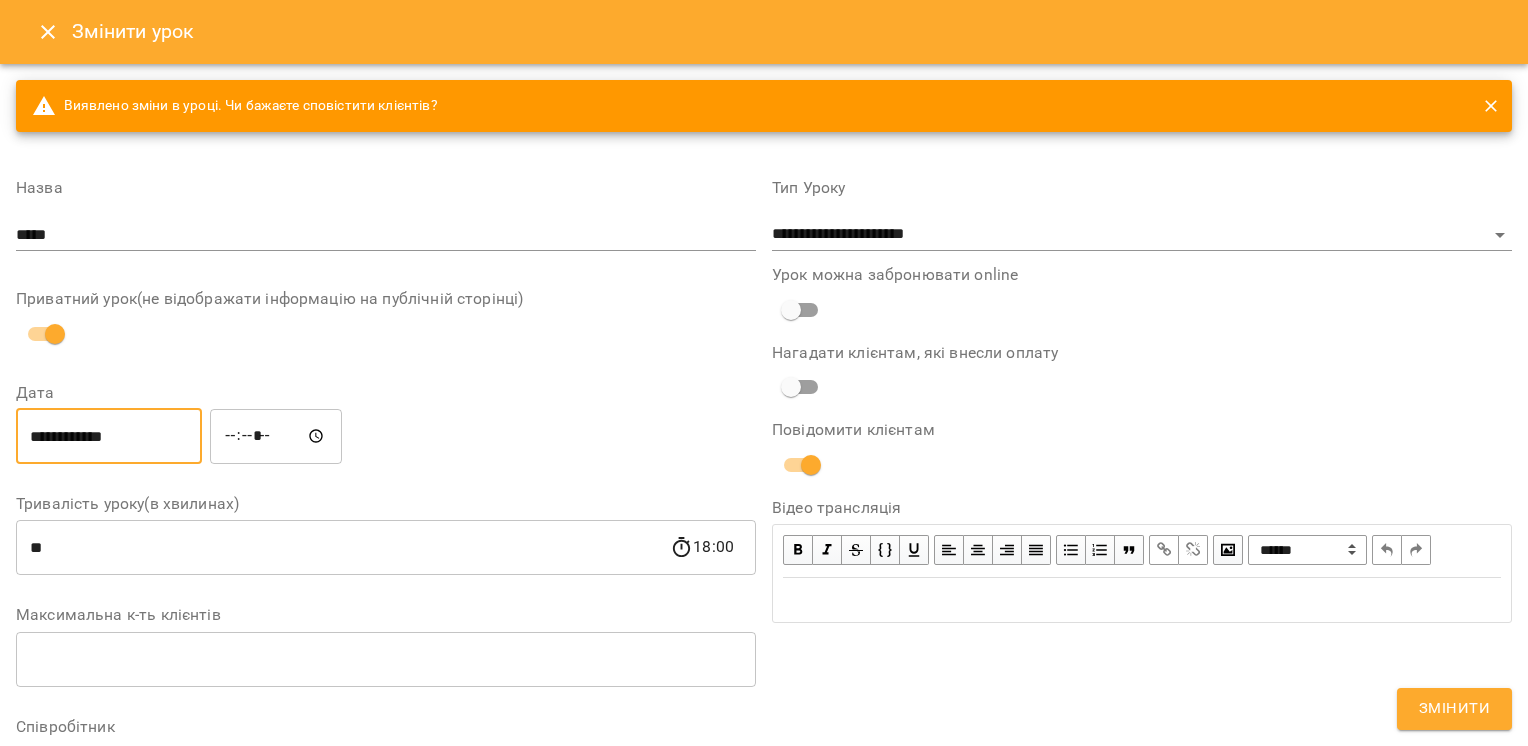 click on "Змінити" at bounding box center (1454, 709) 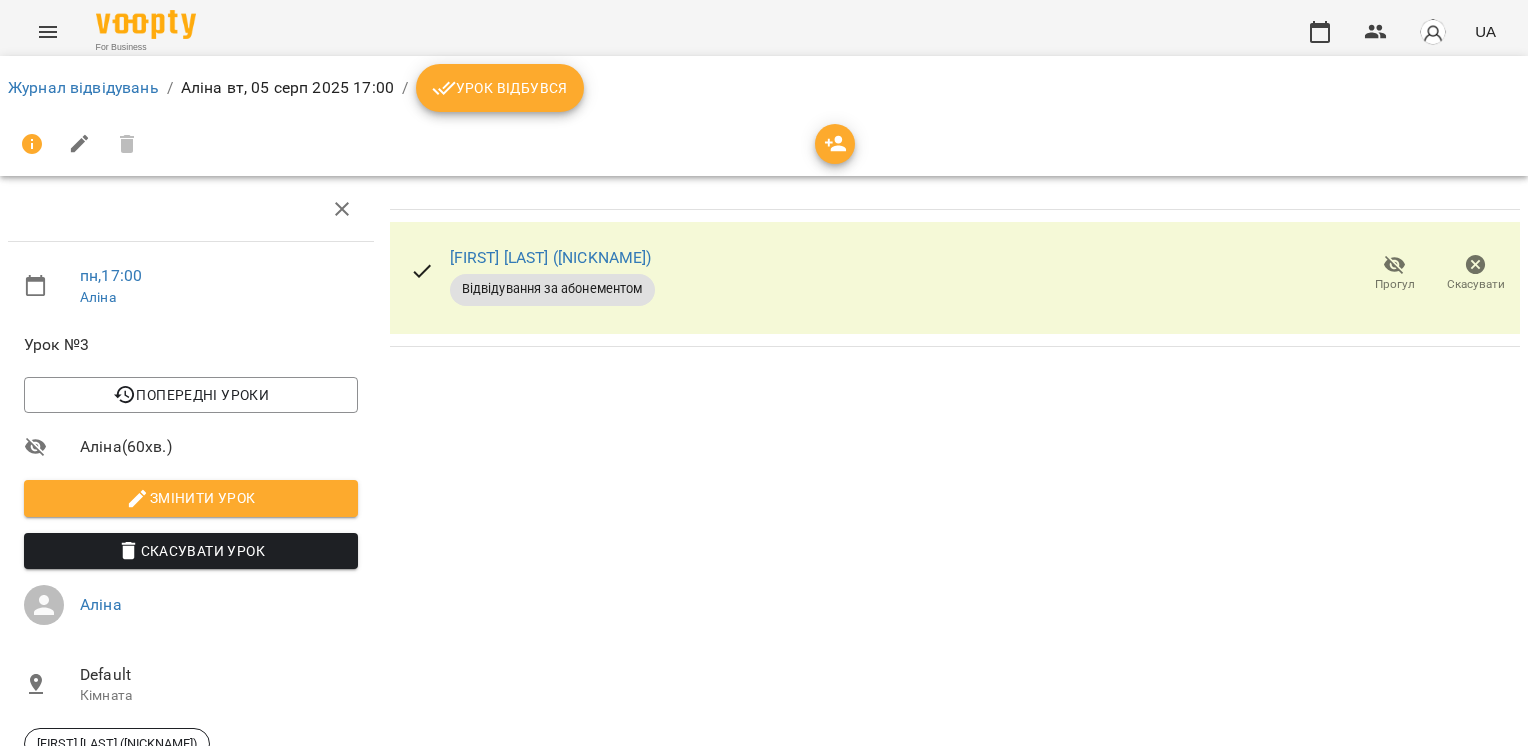 click on "Урок відбувся" at bounding box center [500, 88] 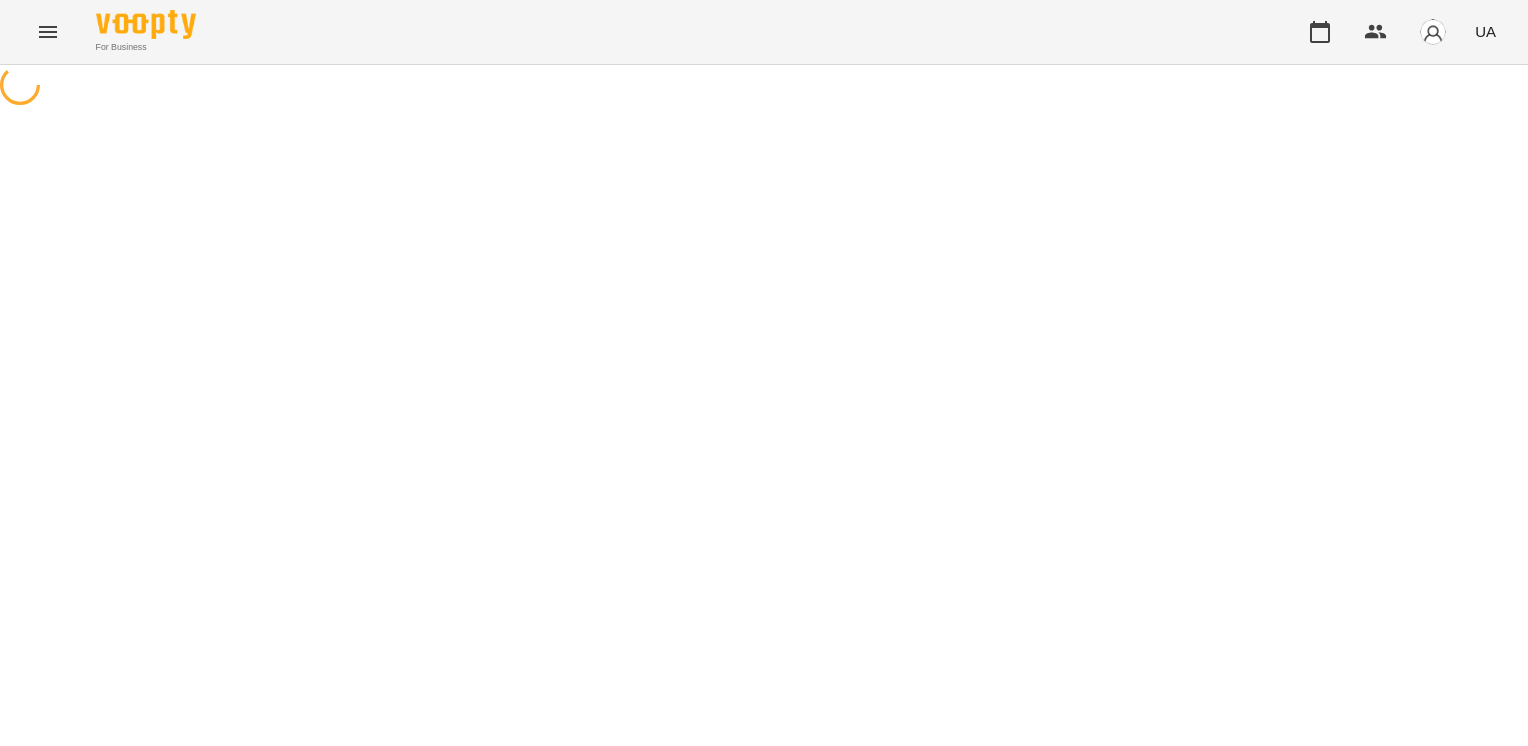 scroll, scrollTop: 0, scrollLeft: 0, axis: both 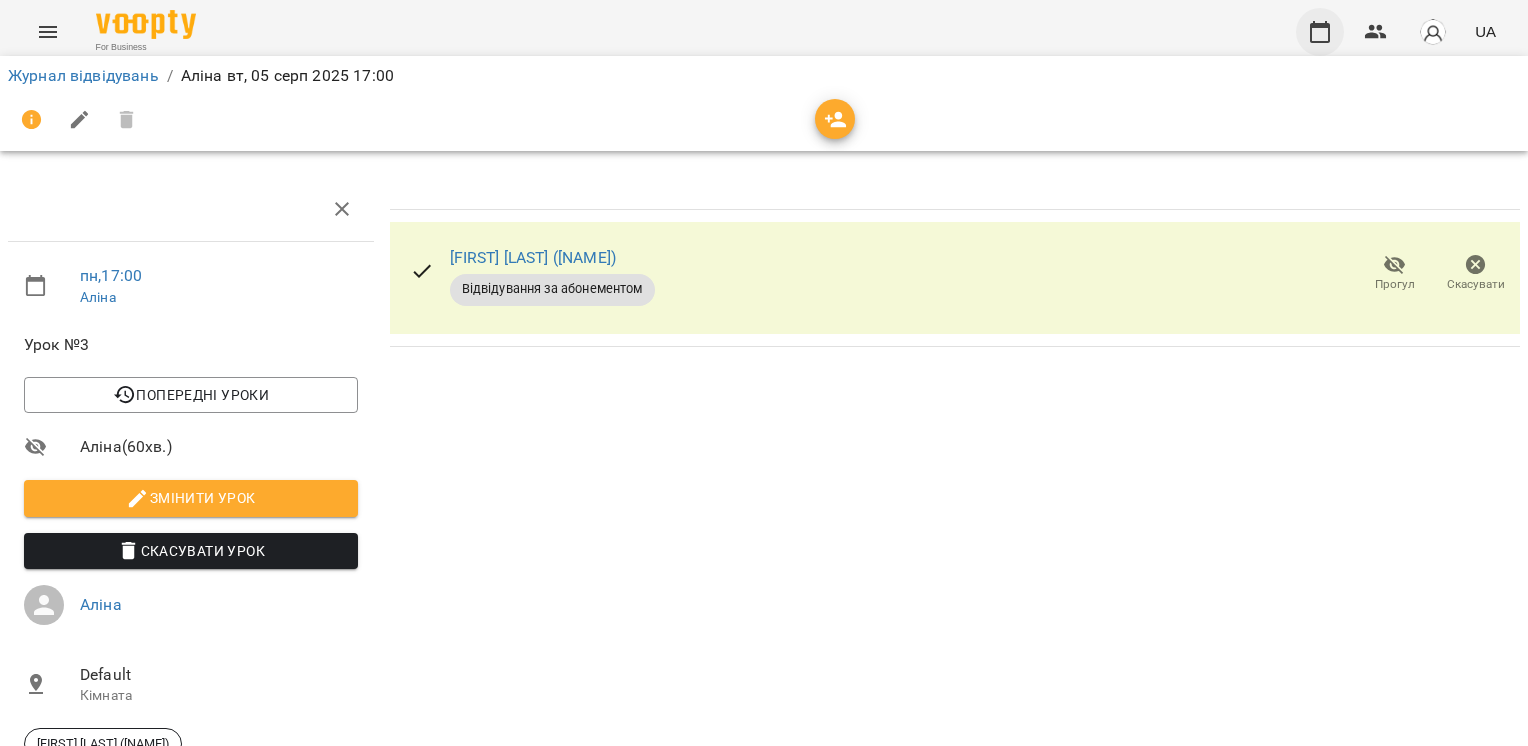 click 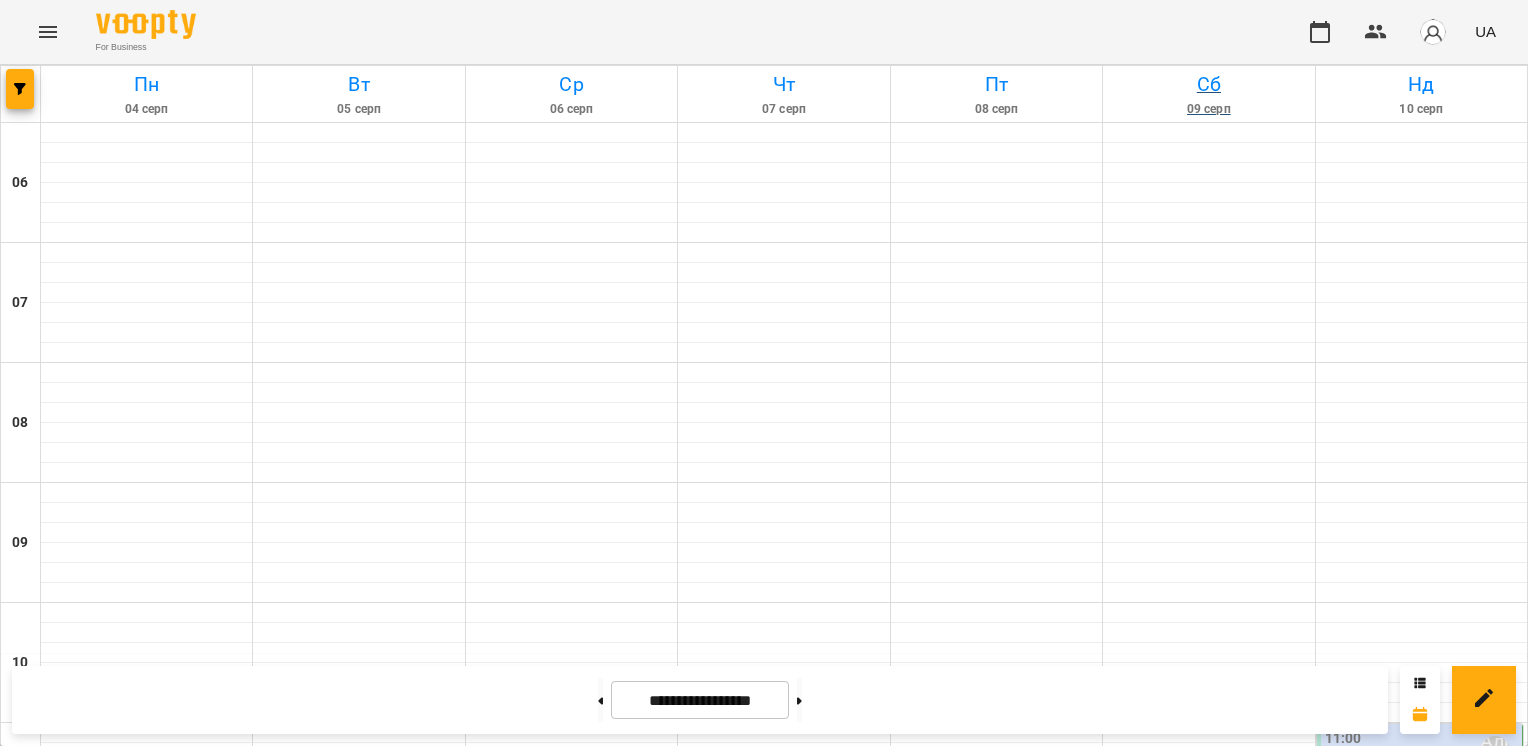 scroll, scrollTop: 0, scrollLeft: 0, axis: both 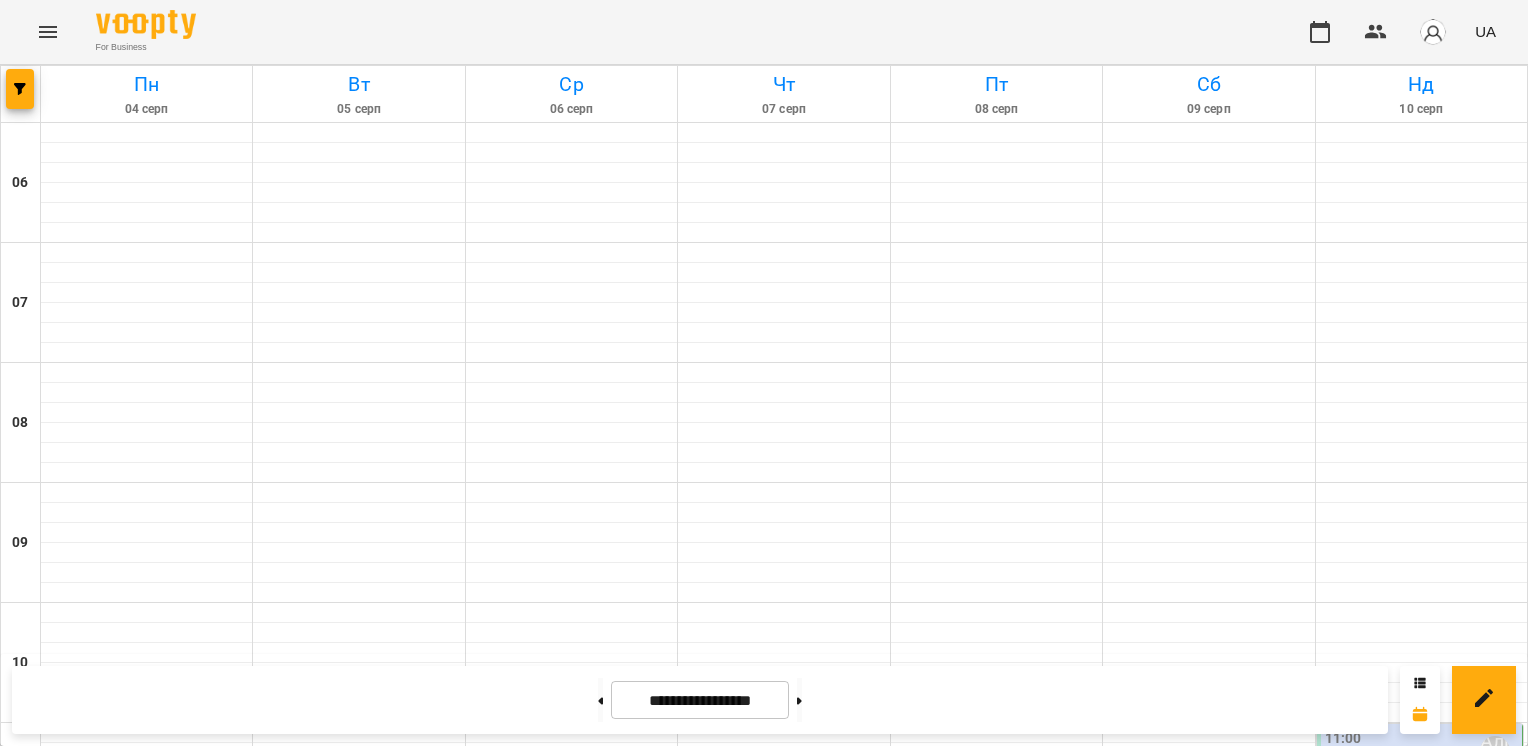 click on "16:00 Аліна" at bounding box center [358, 1351] 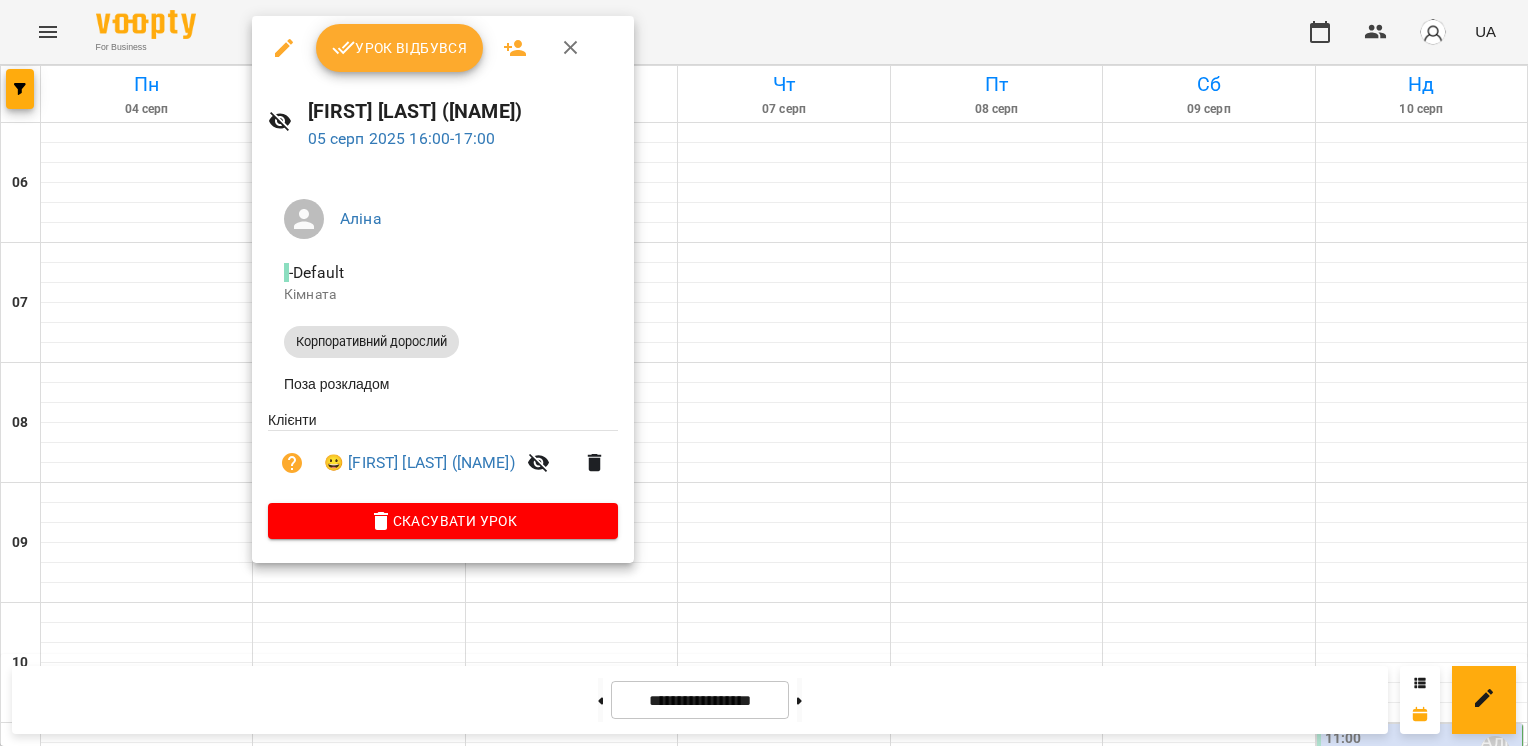 click on "Урок відбувся" at bounding box center [400, 48] 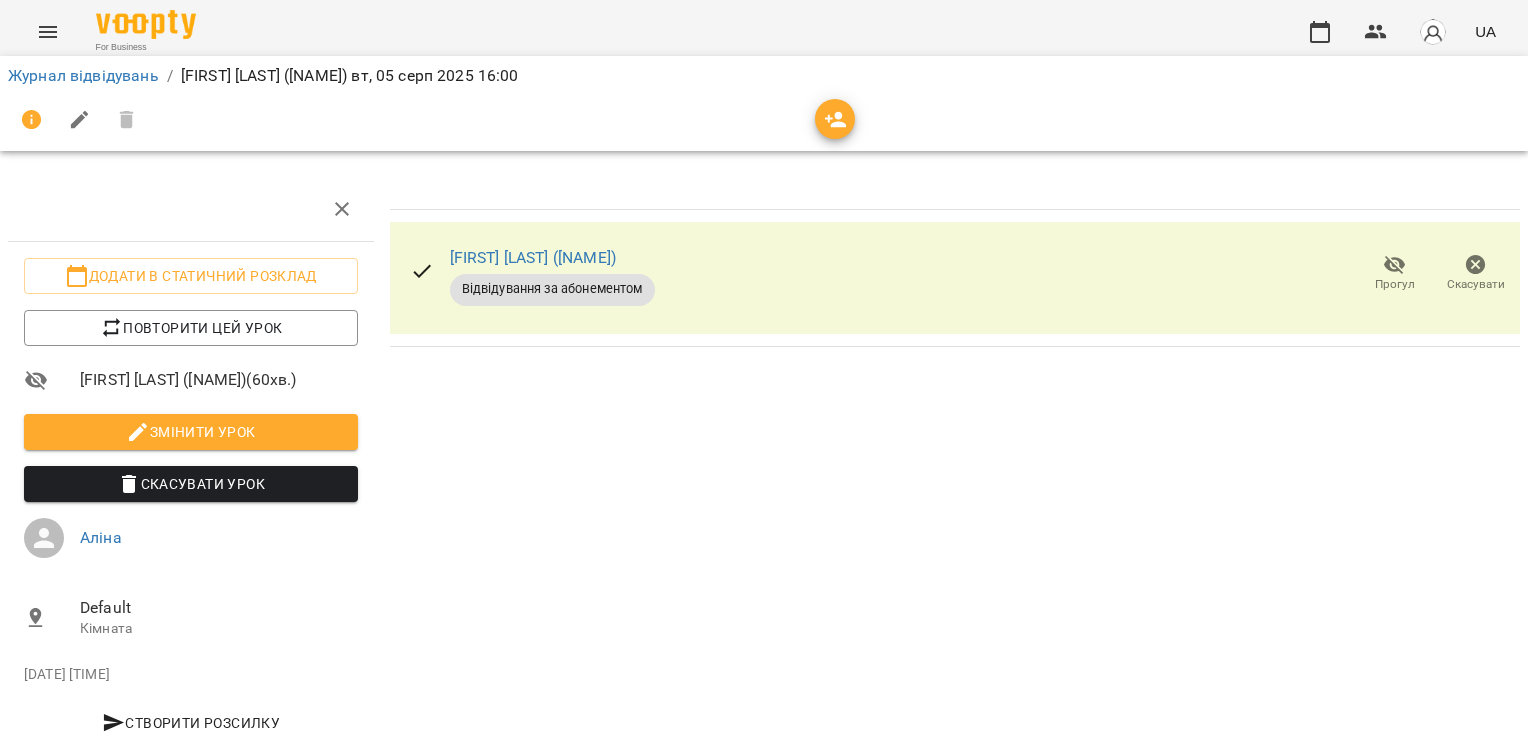 scroll, scrollTop: 0, scrollLeft: 0, axis: both 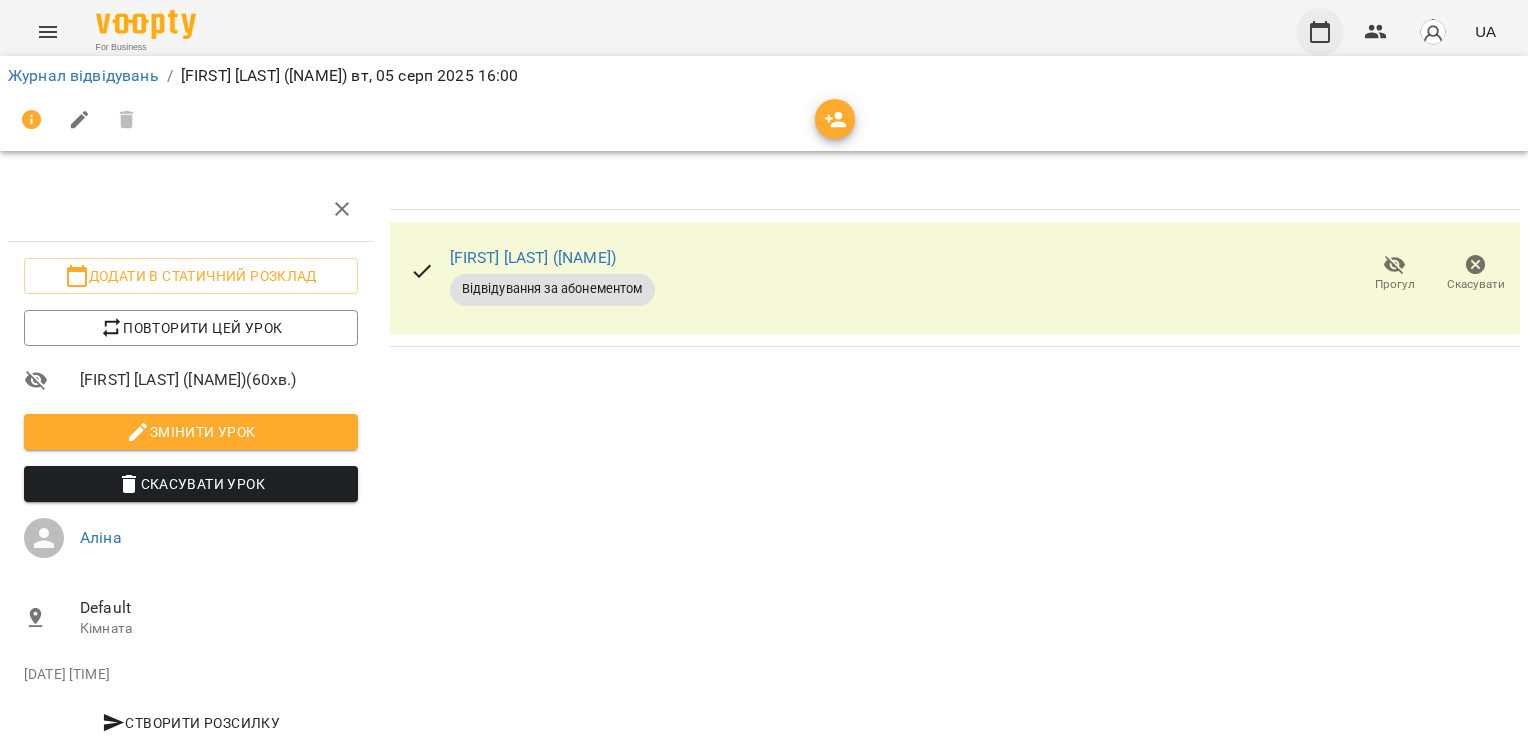 click 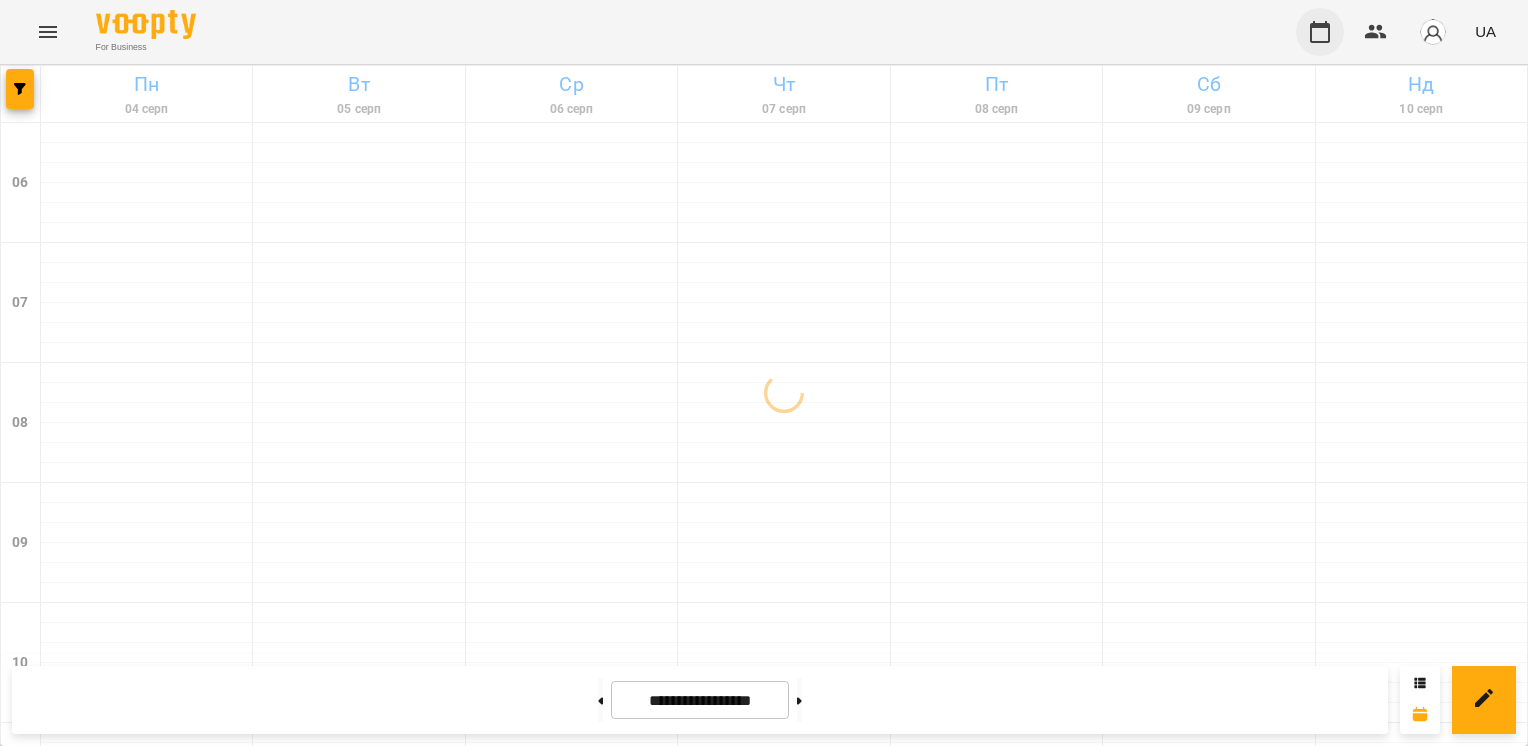 scroll, scrollTop: 0, scrollLeft: 0, axis: both 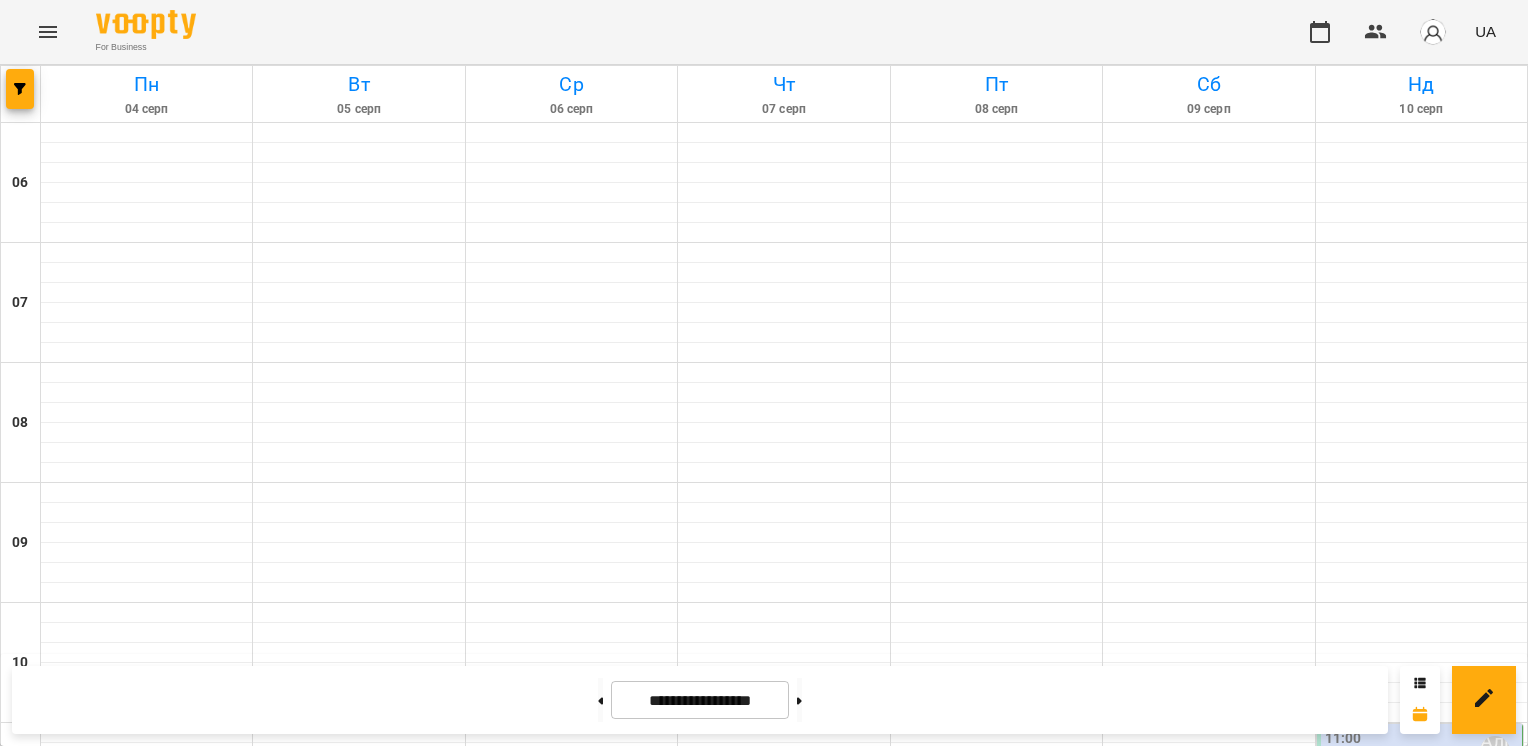 click on "Парне заняття - 60 хв - Ліза (парне з Поліною) Аліна" at bounding box center [306, 1313] 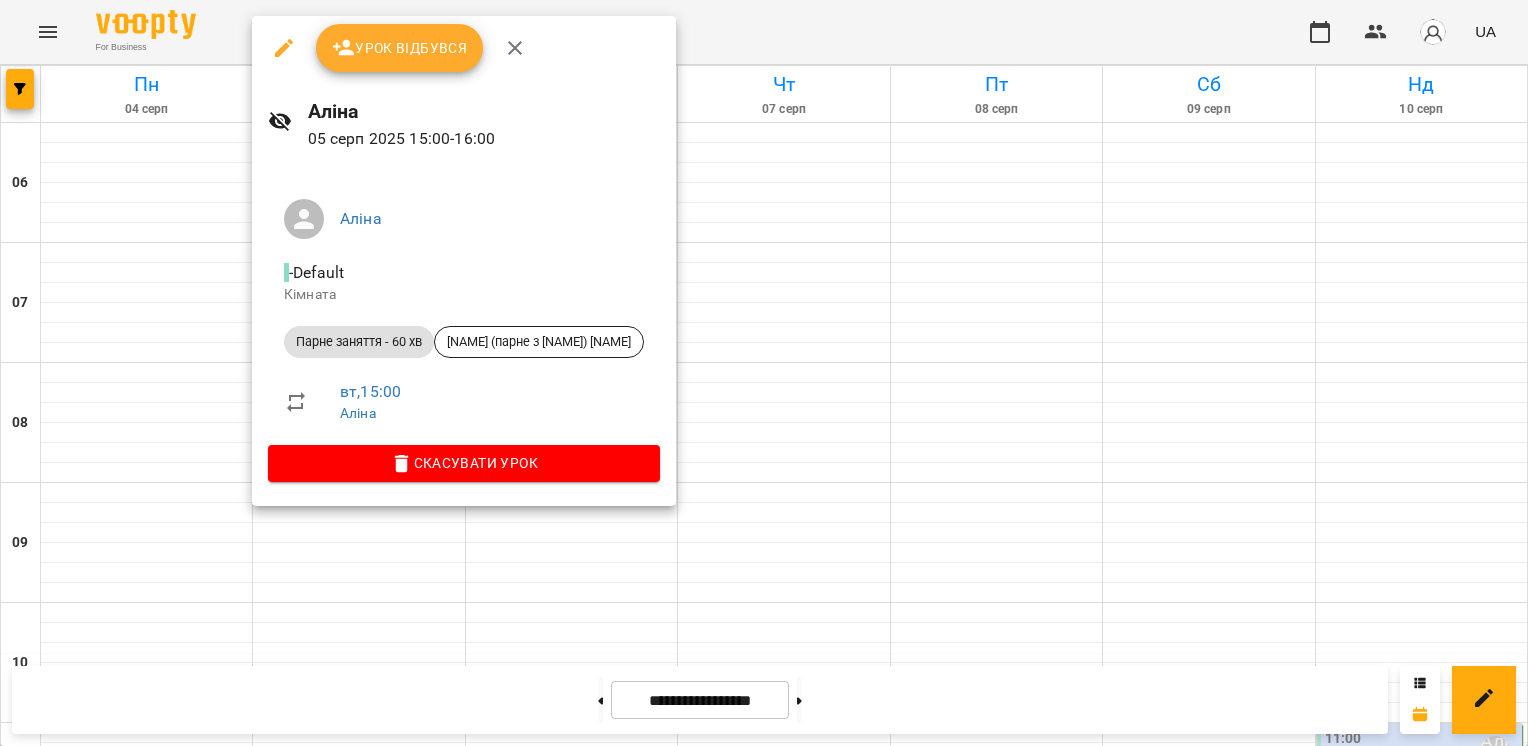 click on "Урок відбувся" at bounding box center [400, 48] 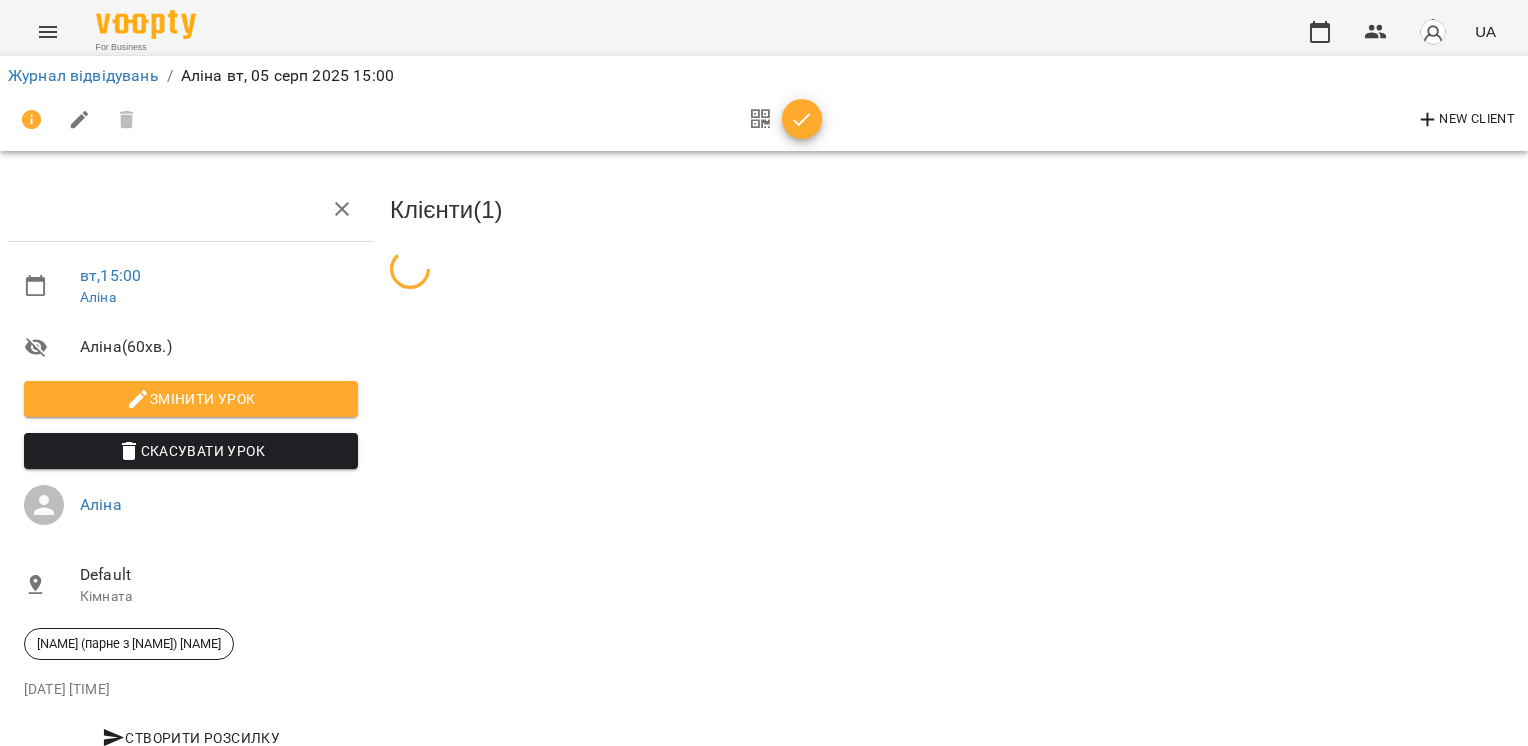 scroll, scrollTop: 0, scrollLeft: 0, axis: both 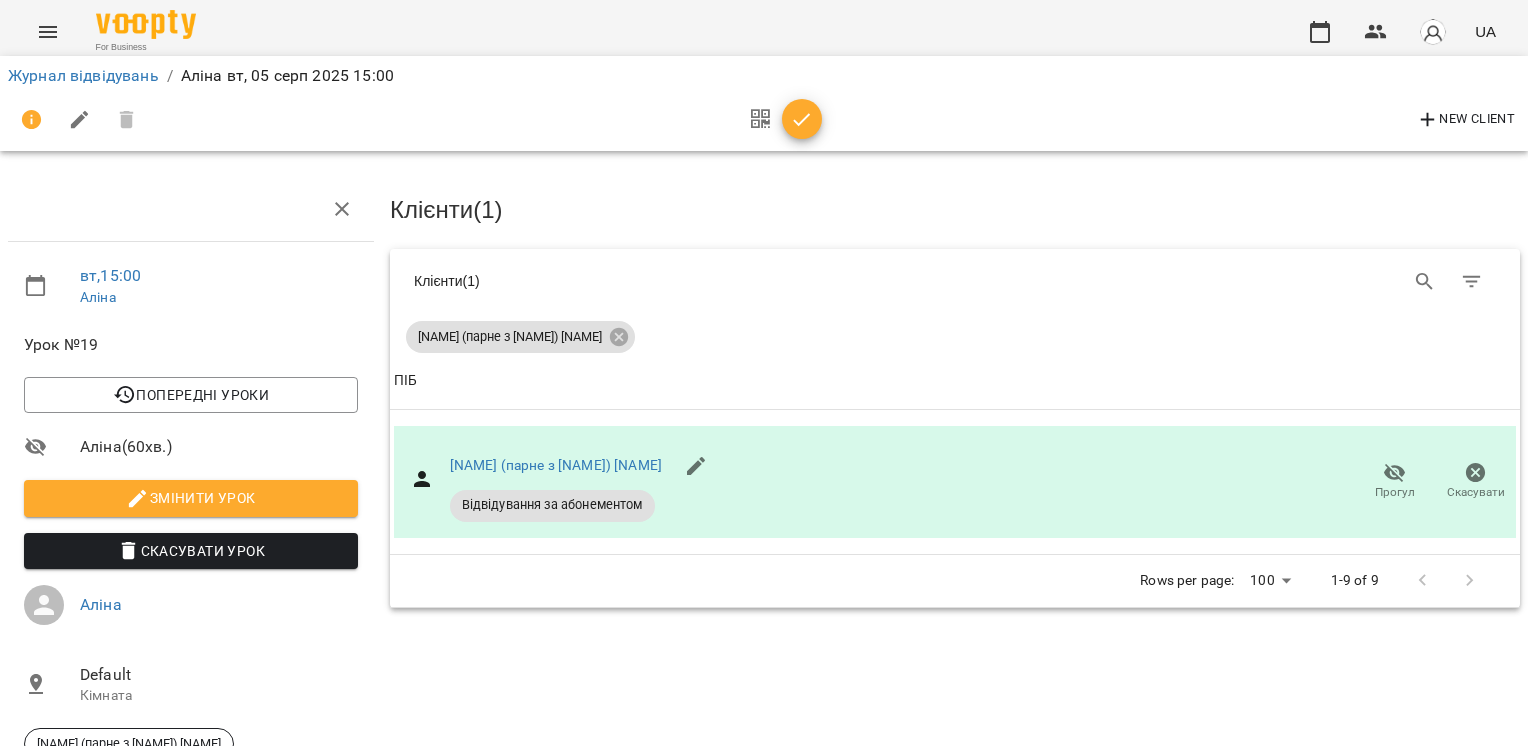 click 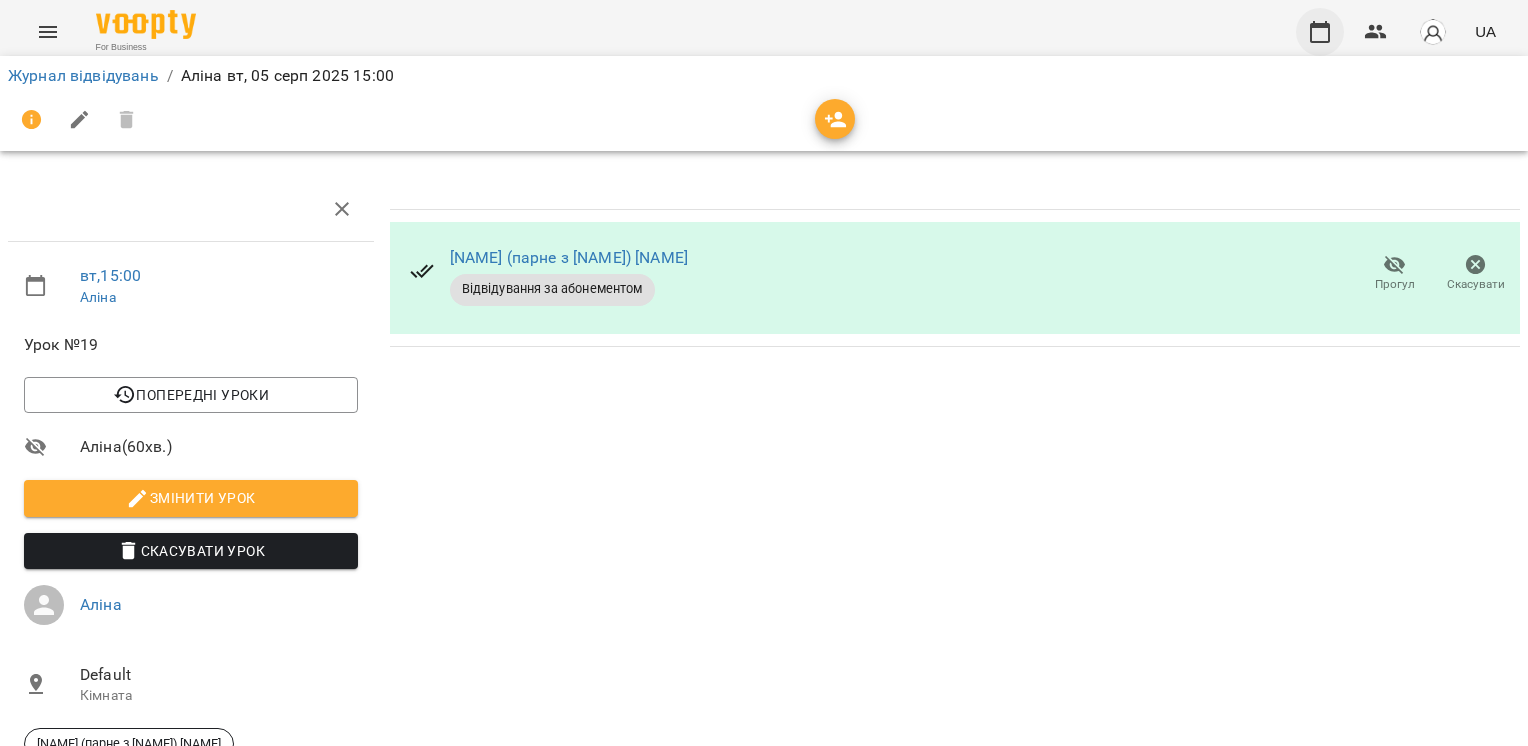 click 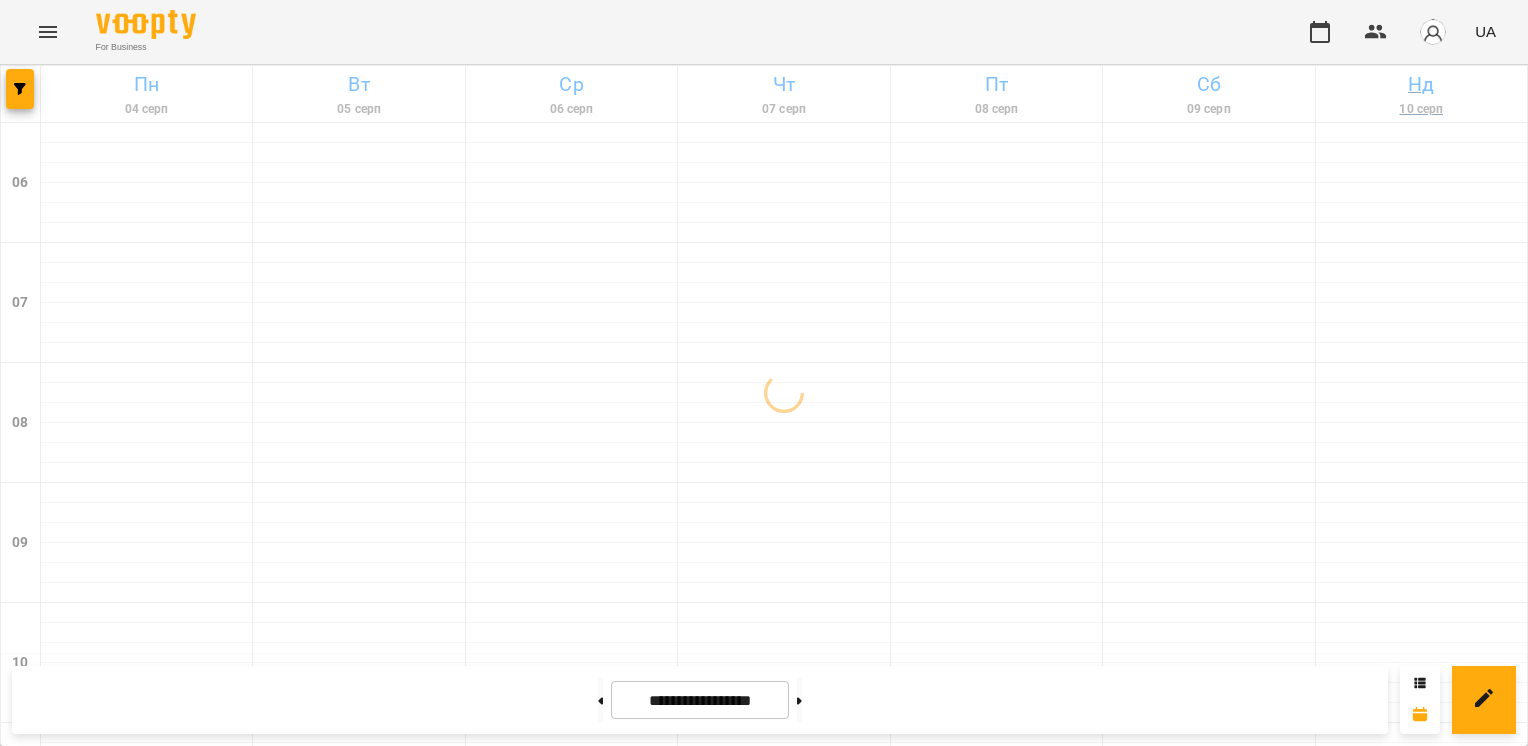 scroll, scrollTop: 0, scrollLeft: 0, axis: both 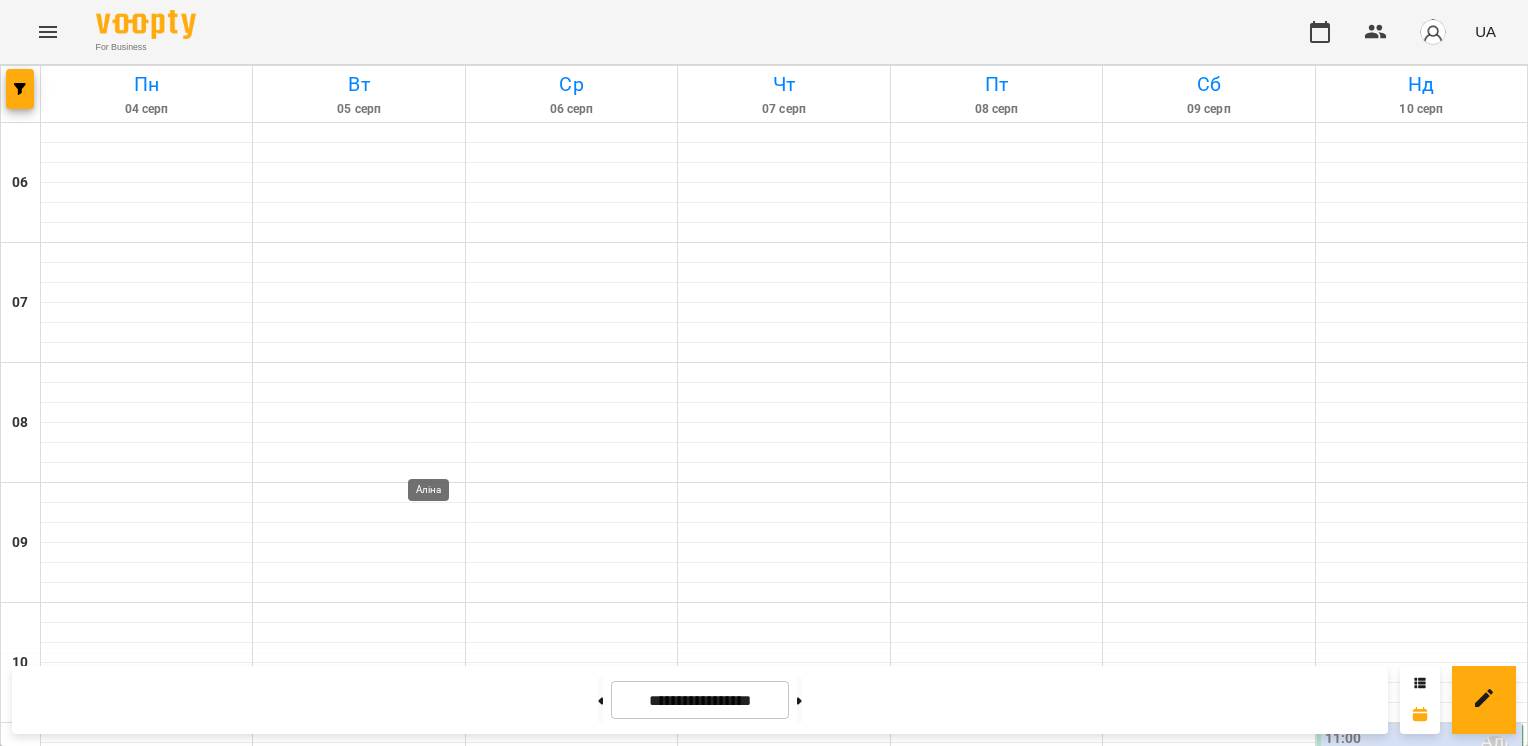 click on "Аліна" at bounding box center (433, 1231) 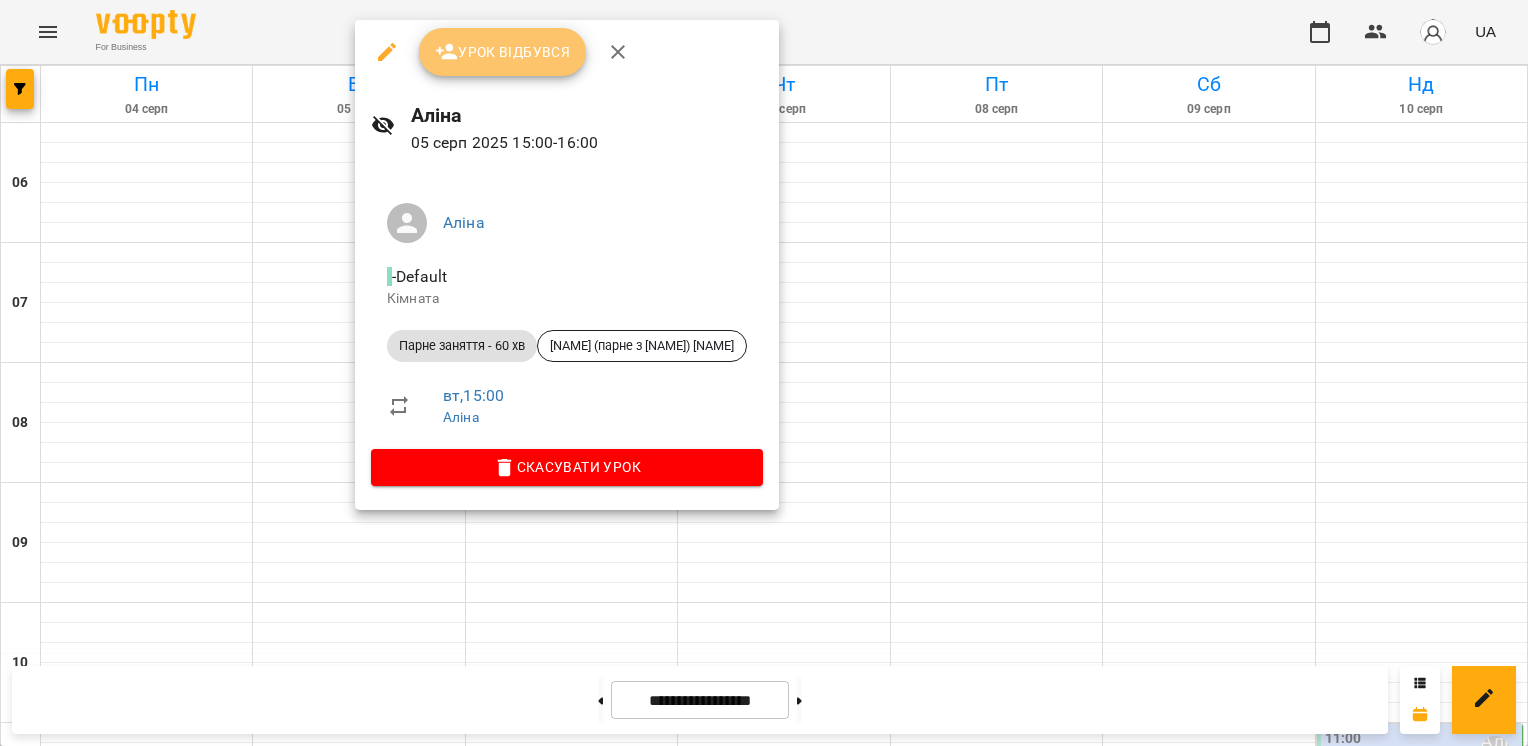click on "Урок відбувся" at bounding box center (503, 52) 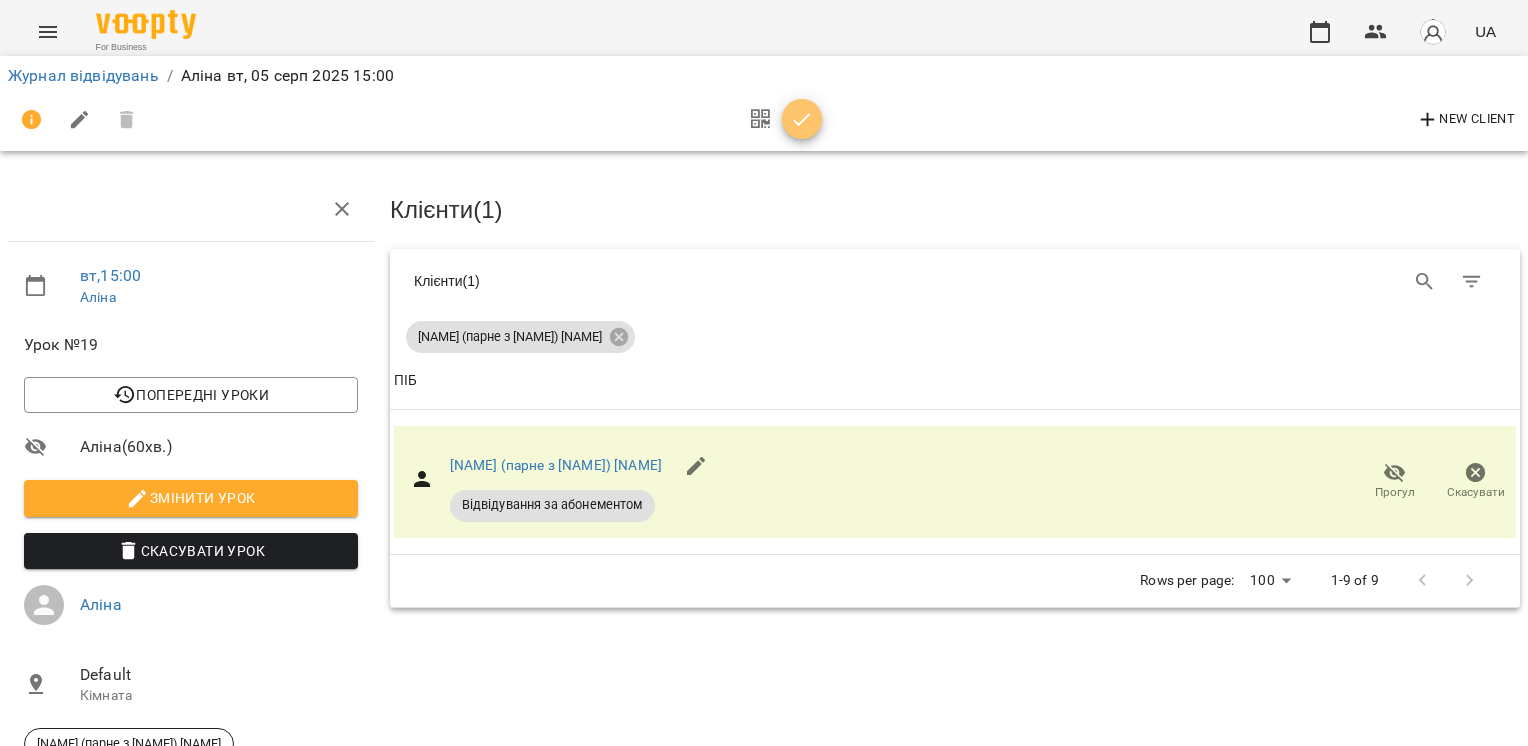 click 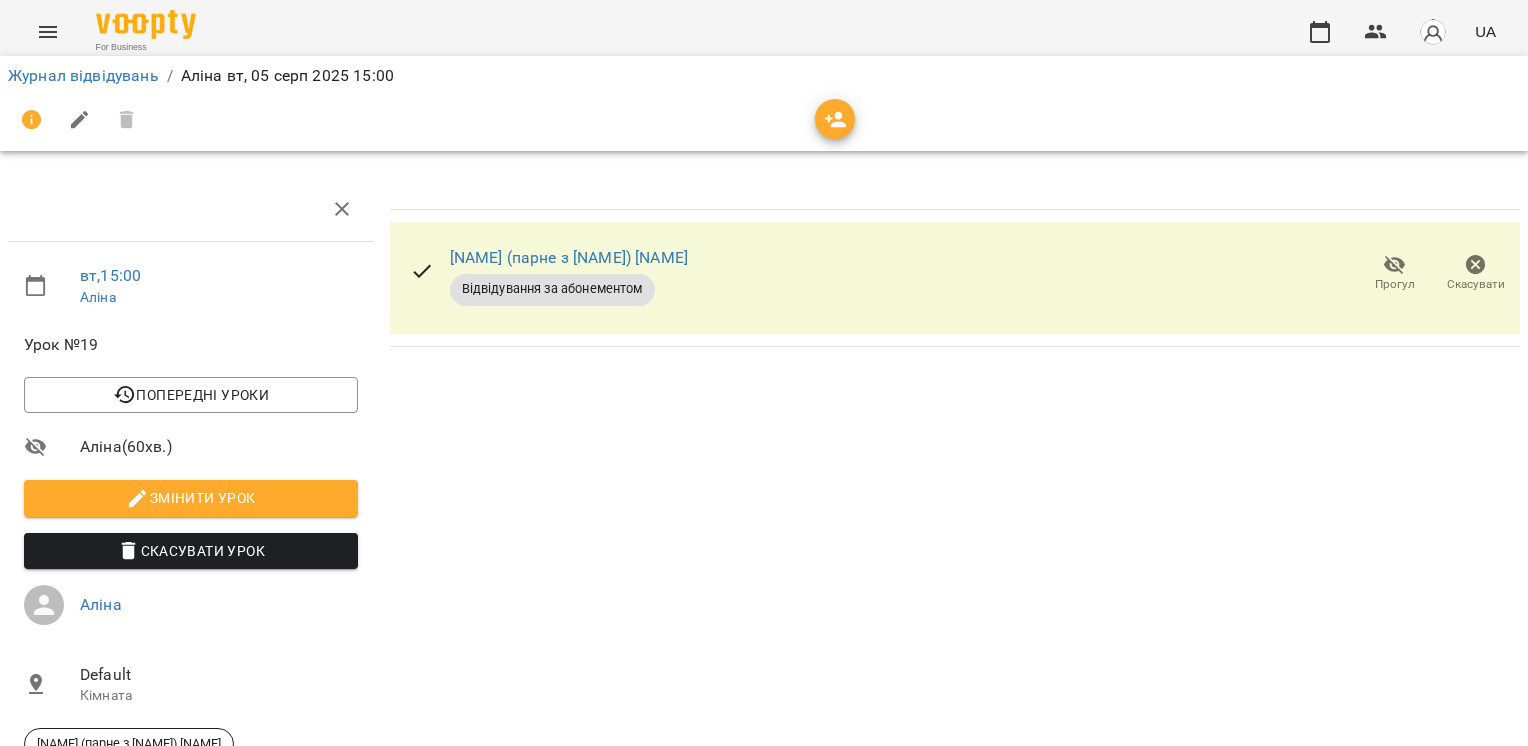 click on "Журнал відвідувань / Аліна   вт, 05 серп 2025 15:00" at bounding box center [764, 103] 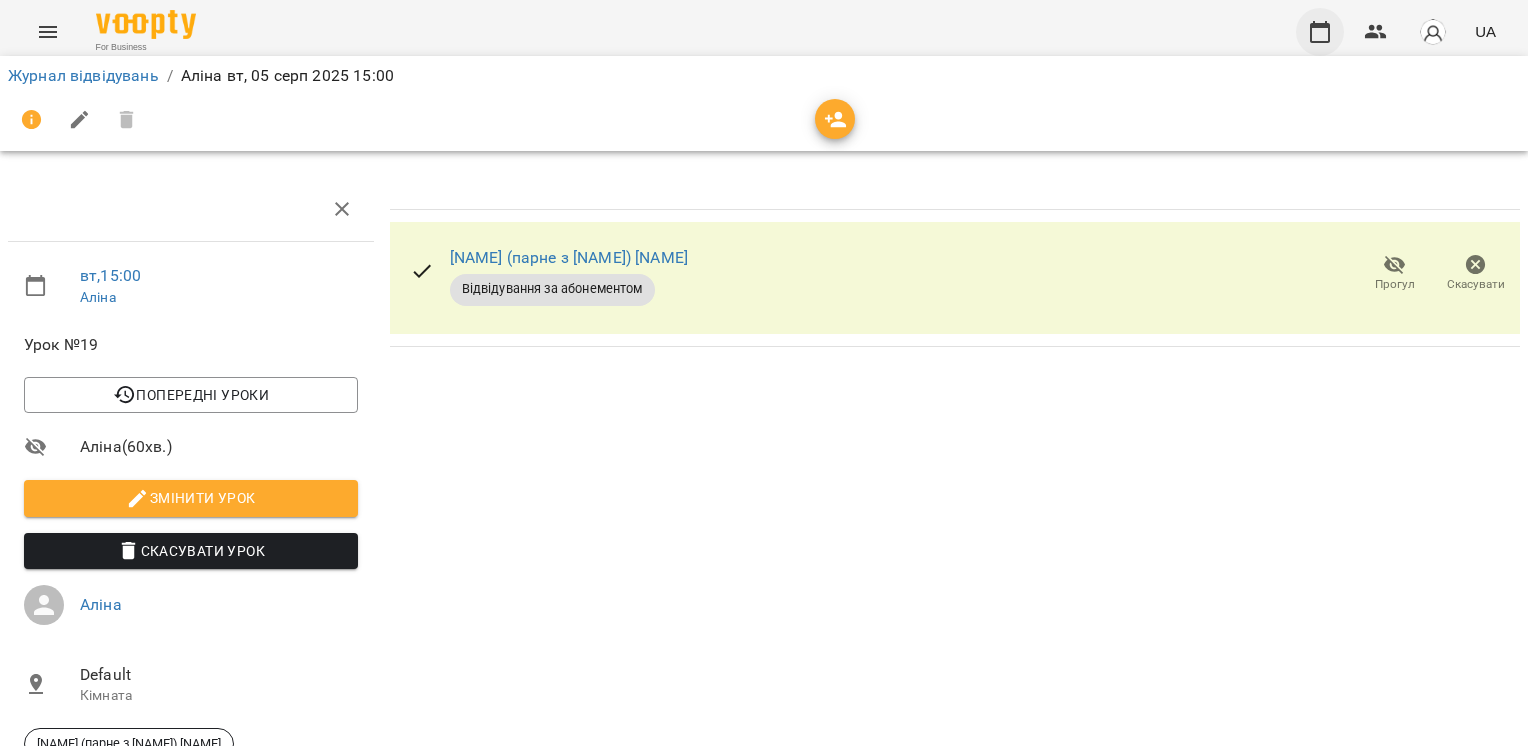 click 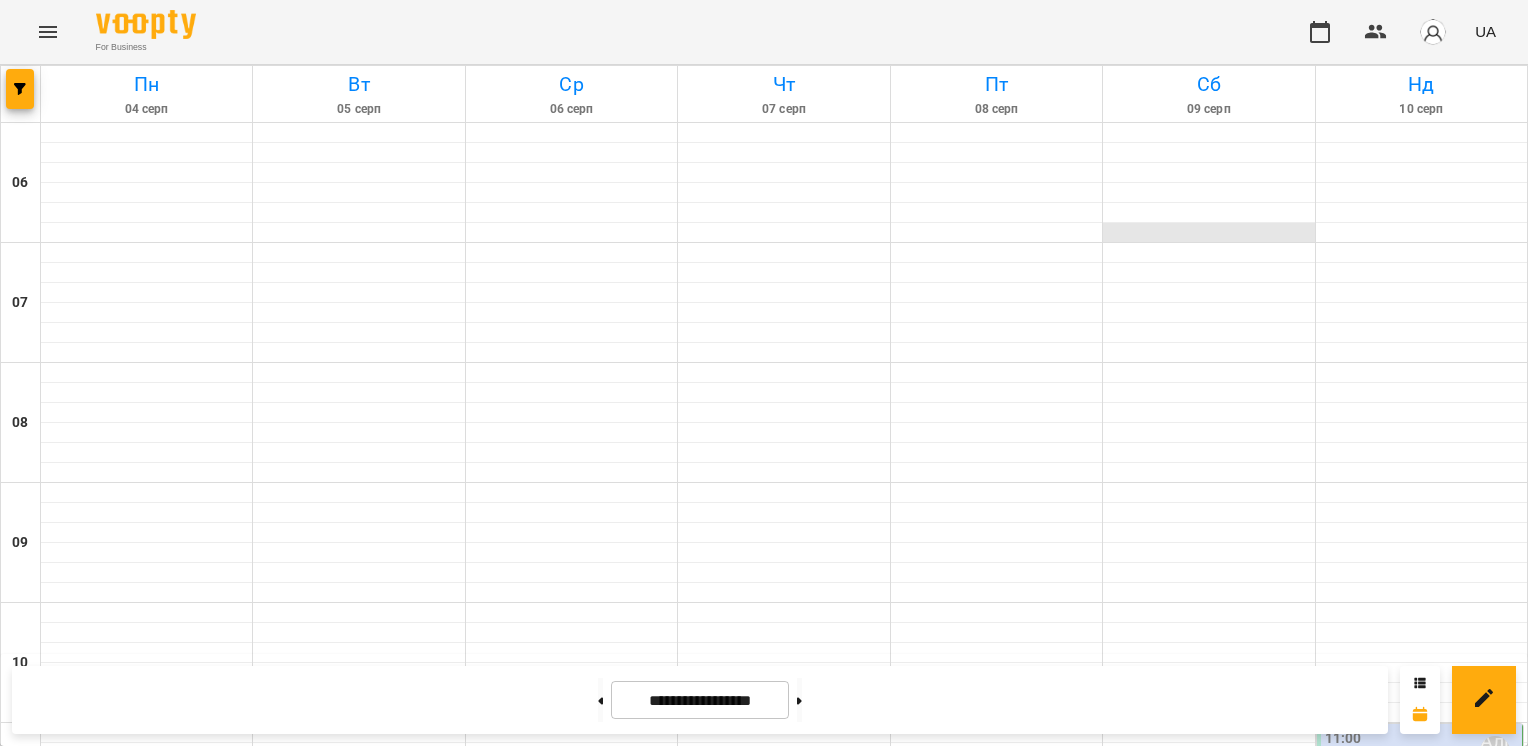 scroll, scrollTop: 0, scrollLeft: 0, axis: both 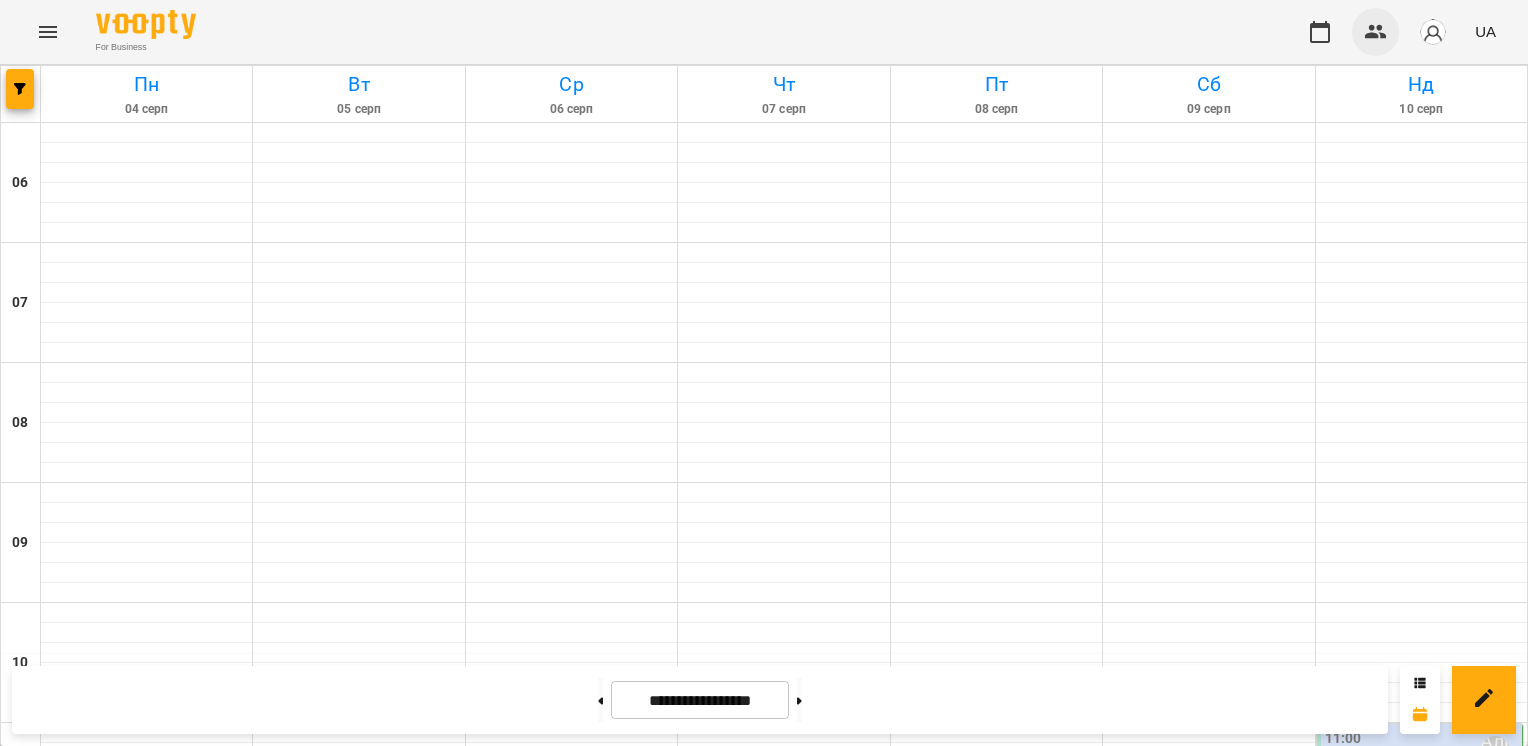 click 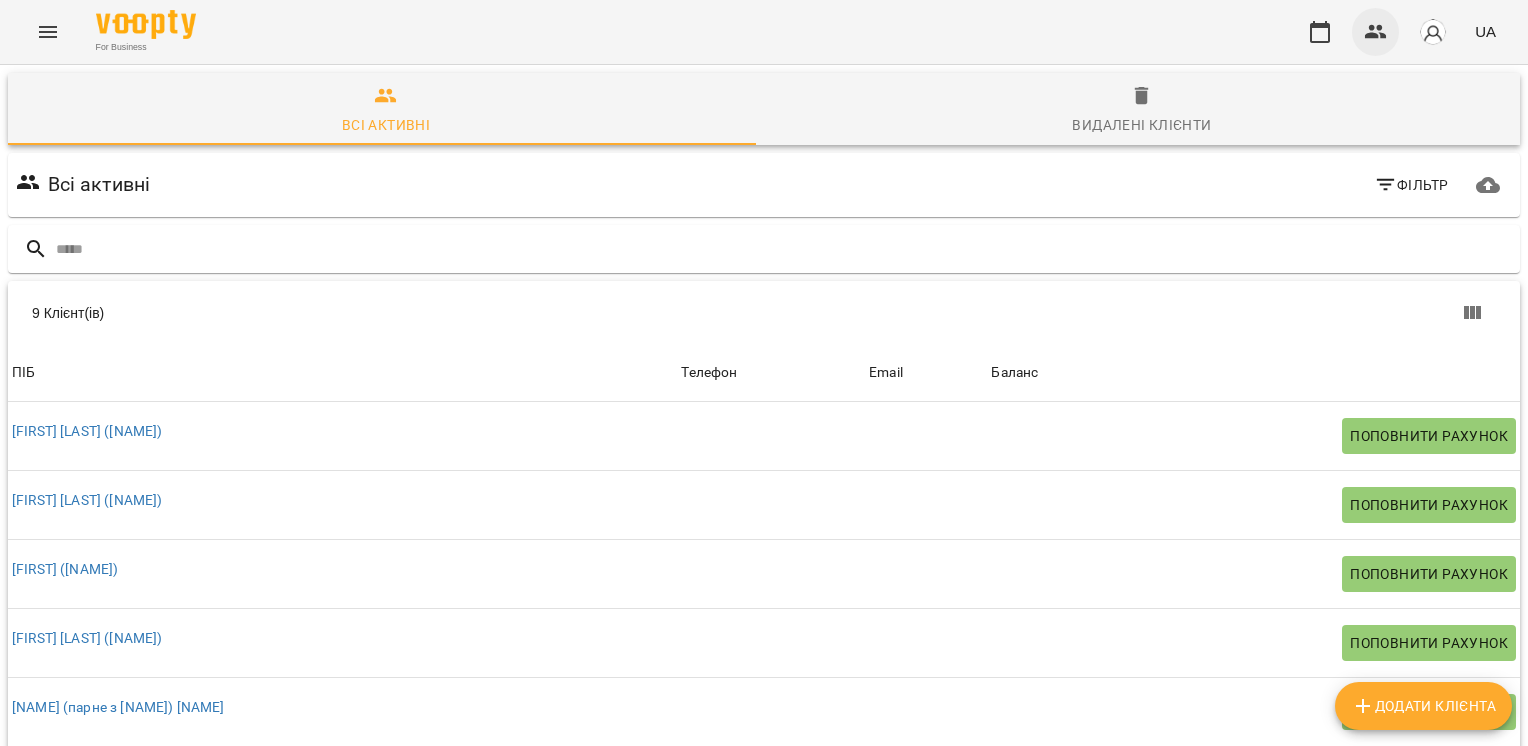 scroll, scrollTop: 0, scrollLeft: 0, axis: both 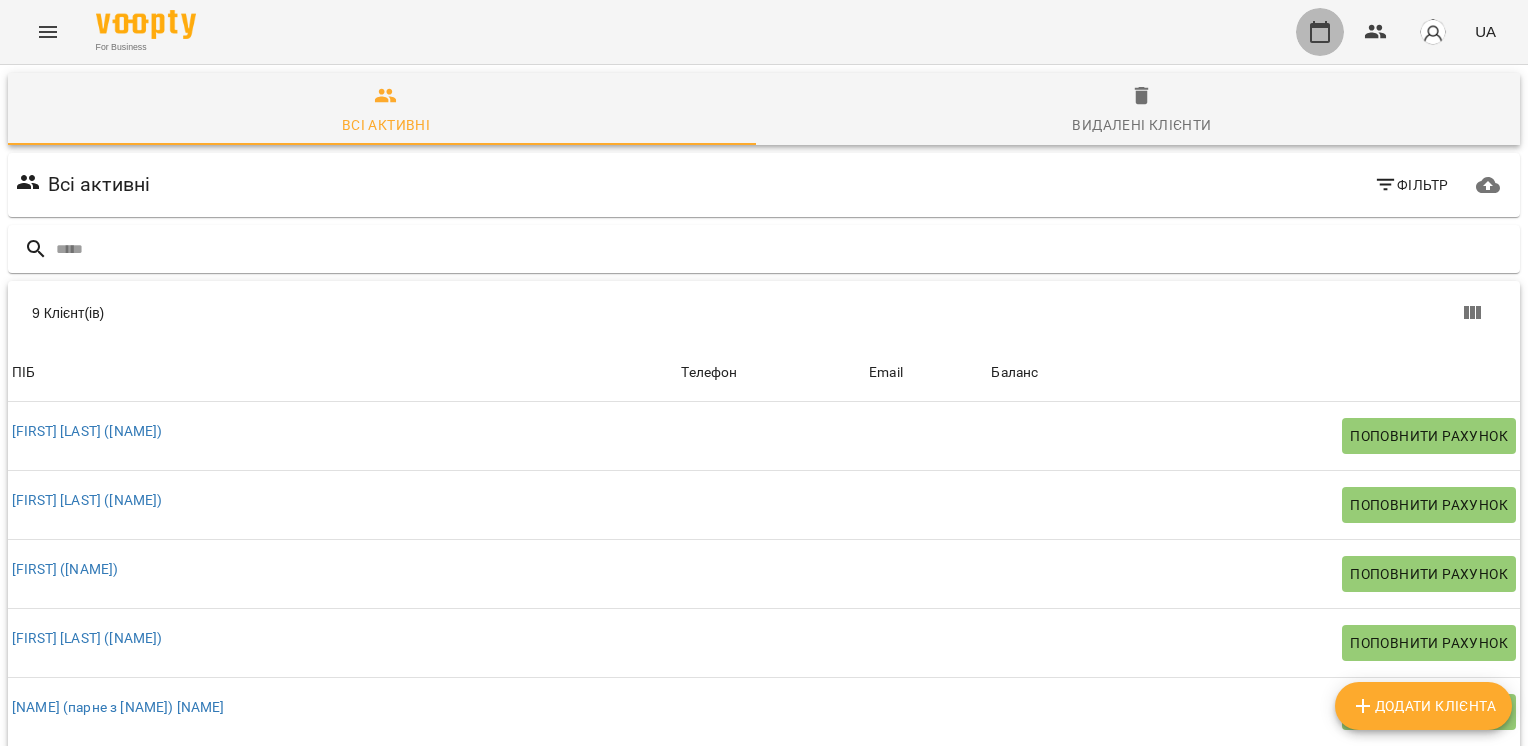 click at bounding box center (1320, 32) 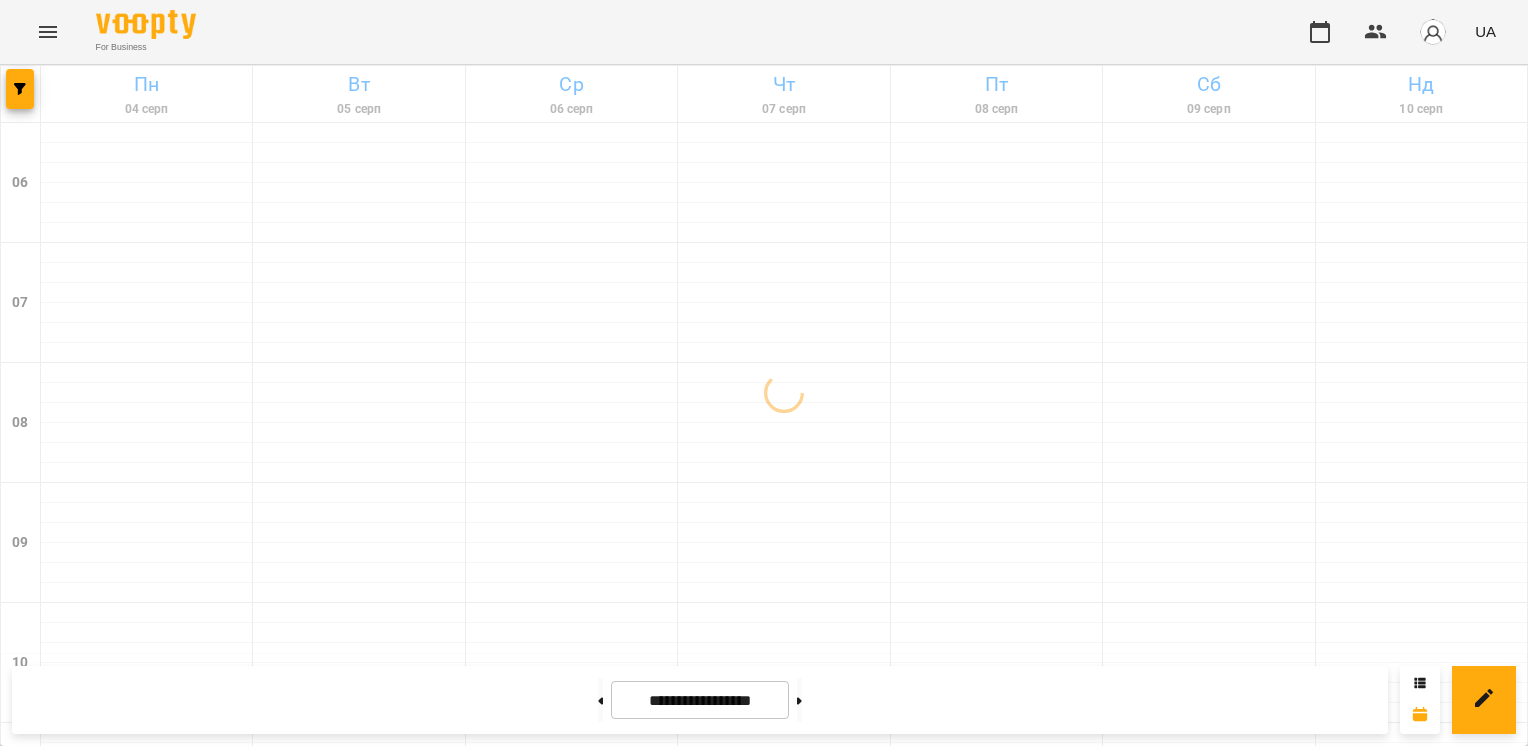 scroll, scrollTop: 0, scrollLeft: 0, axis: both 